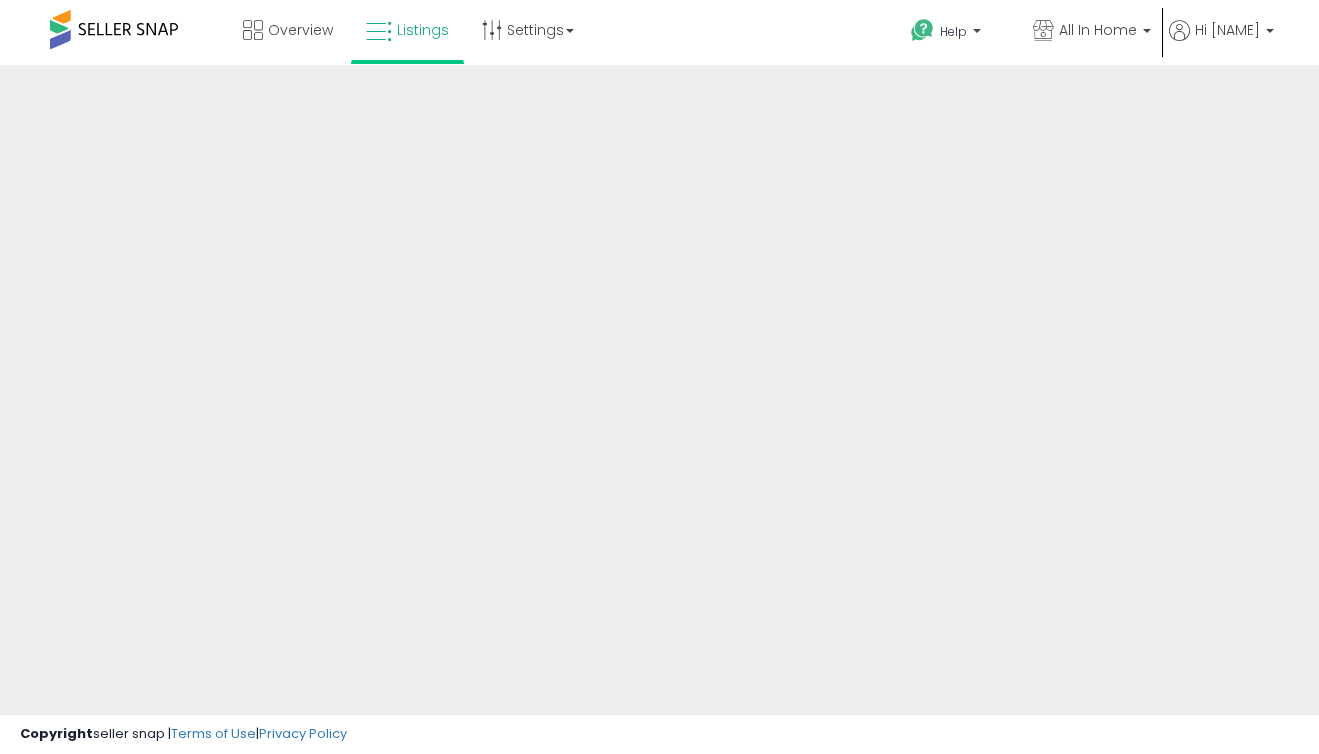 scroll, scrollTop: 0, scrollLeft: 0, axis: both 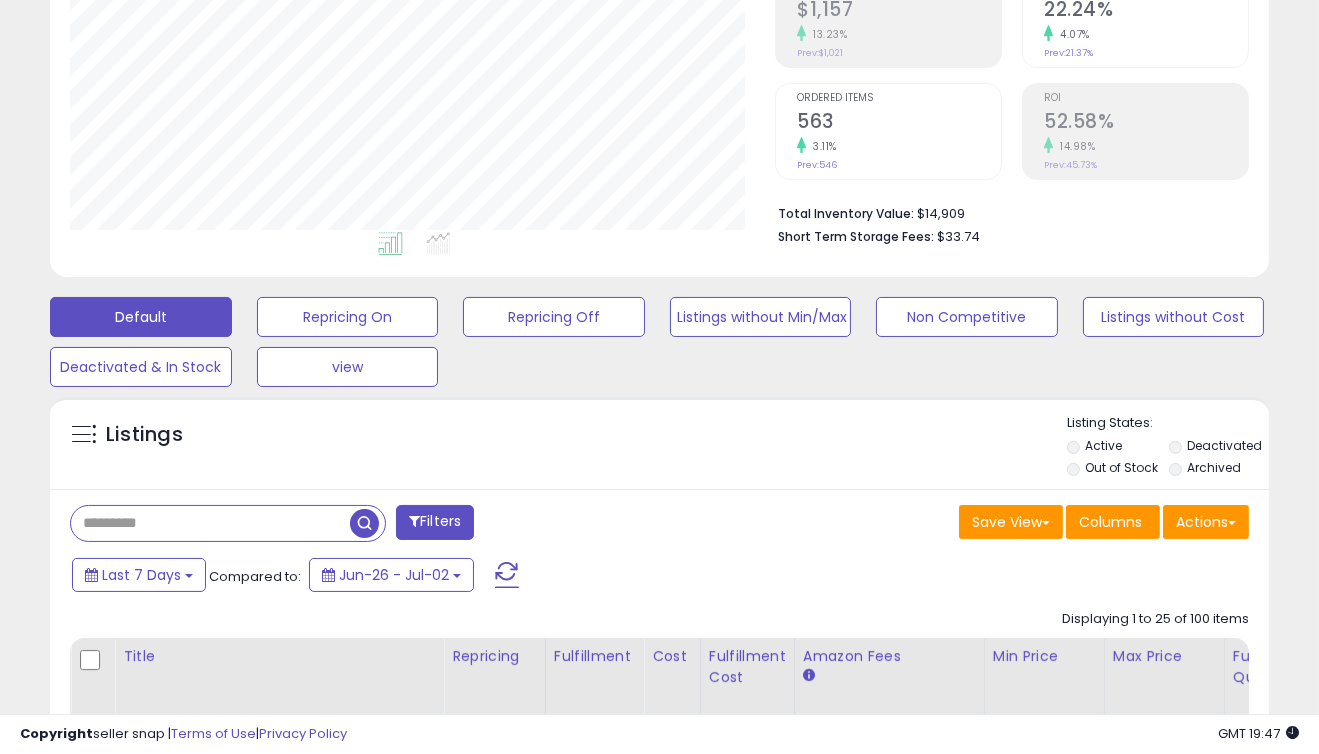 click at bounding box center [210, 523] 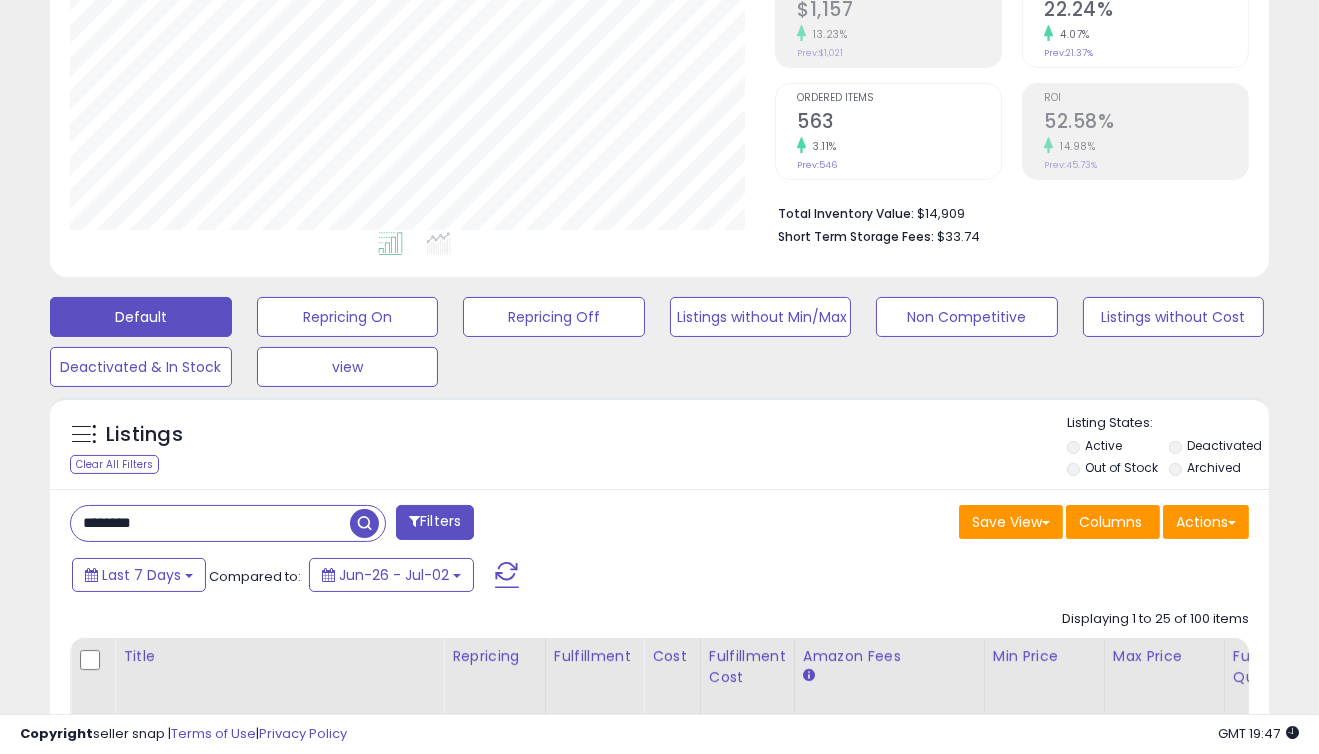 type on "********" 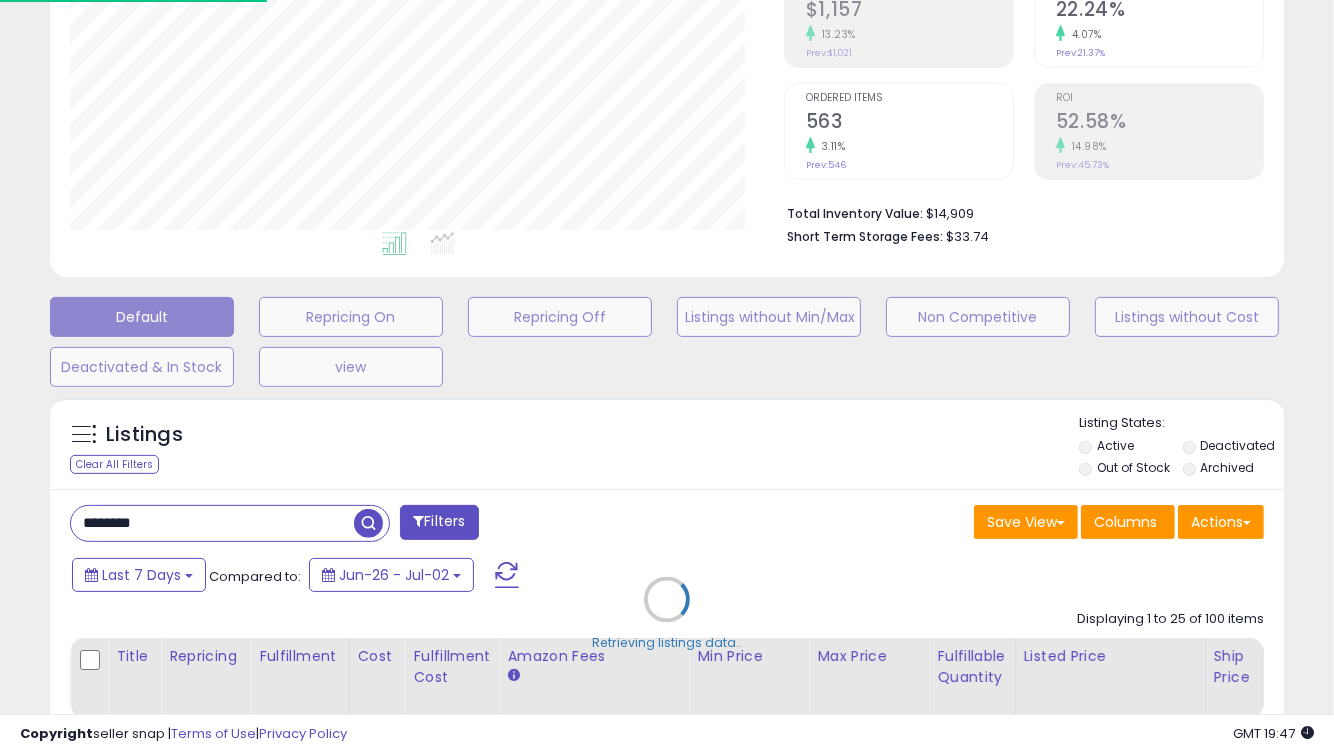 scroll, scrollTop: 999589, scrollLeft: 999285, axis: both 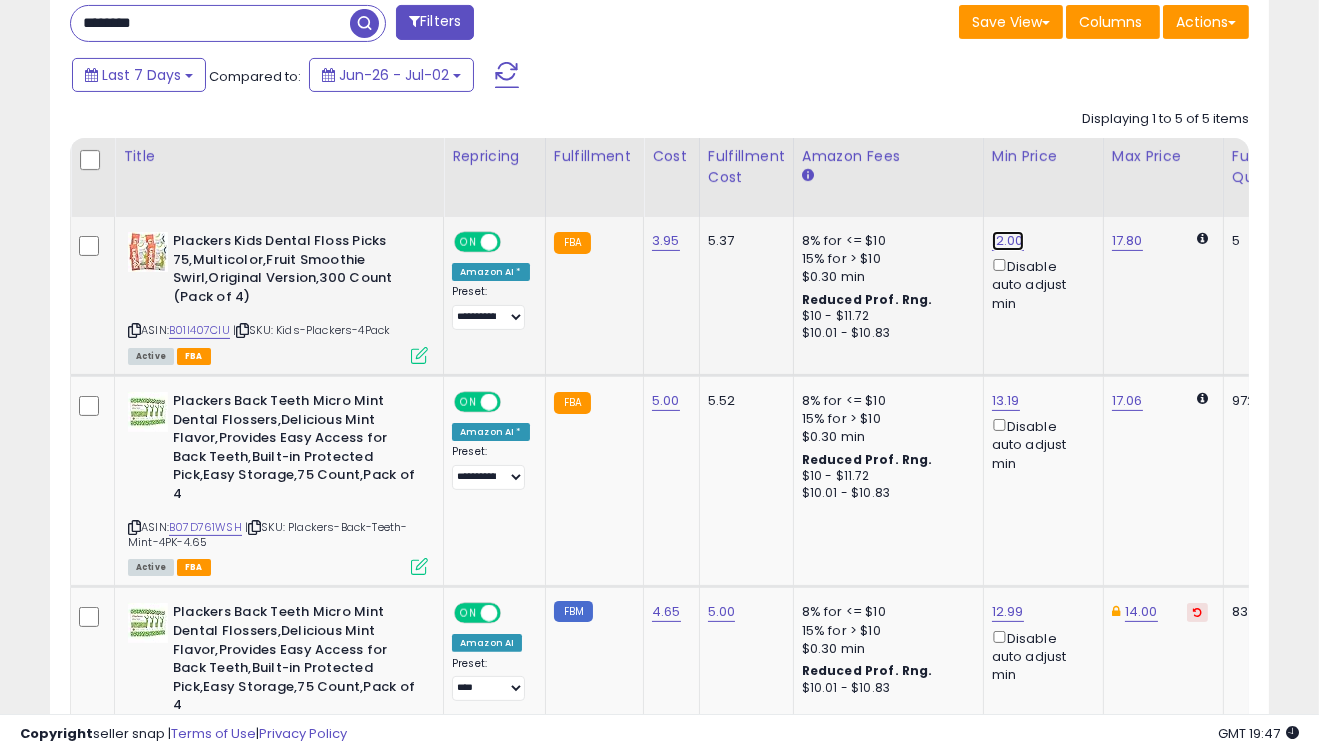 click on "12.00" at bounding box center [1008, 241] 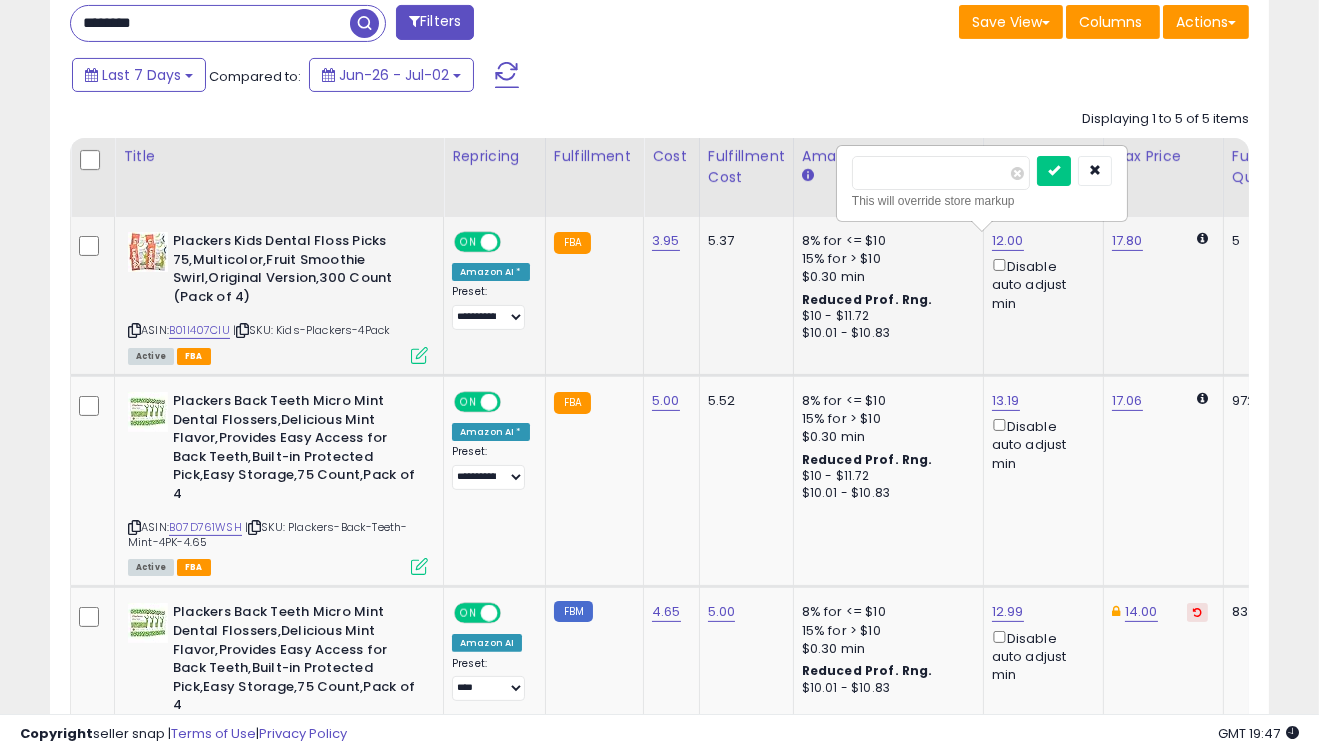 drag, startPoint x: 919, startPoint y: 172, endPoint x: 838, endPoint y: 181, distance: 81.49847 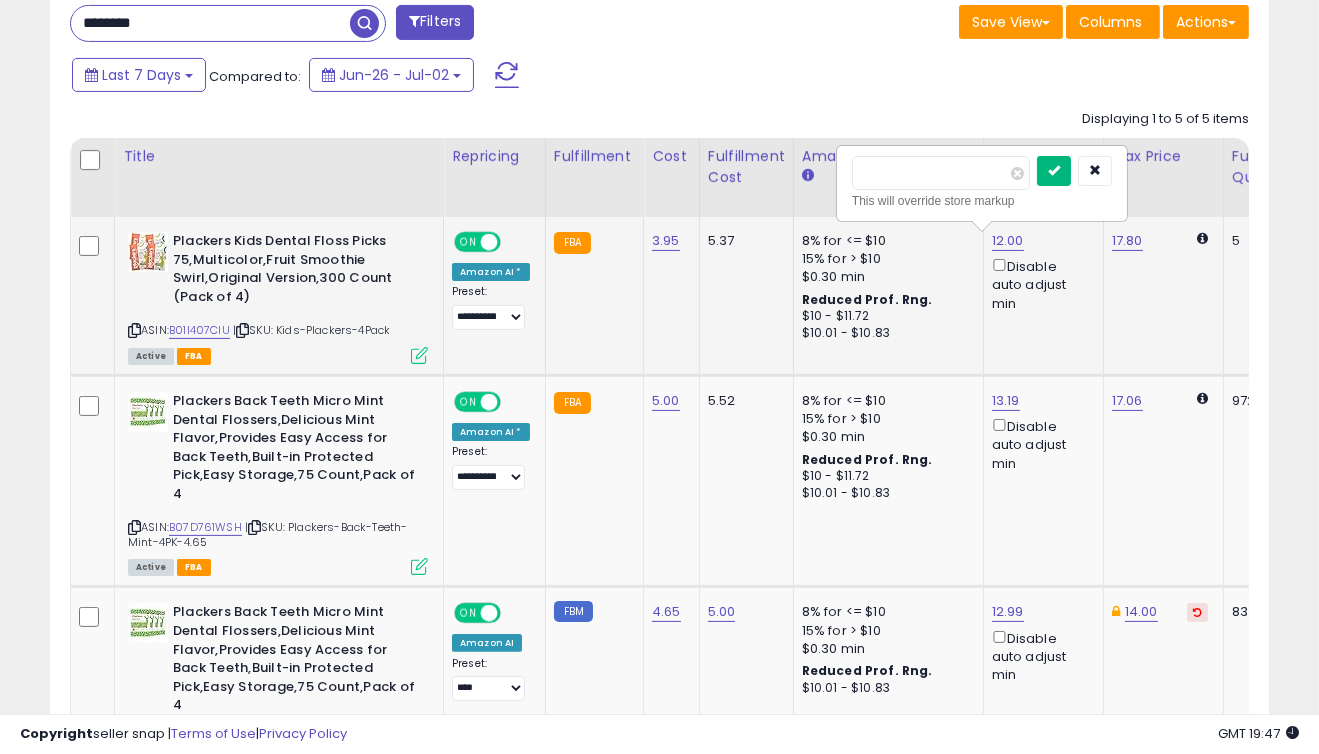 type on "**" 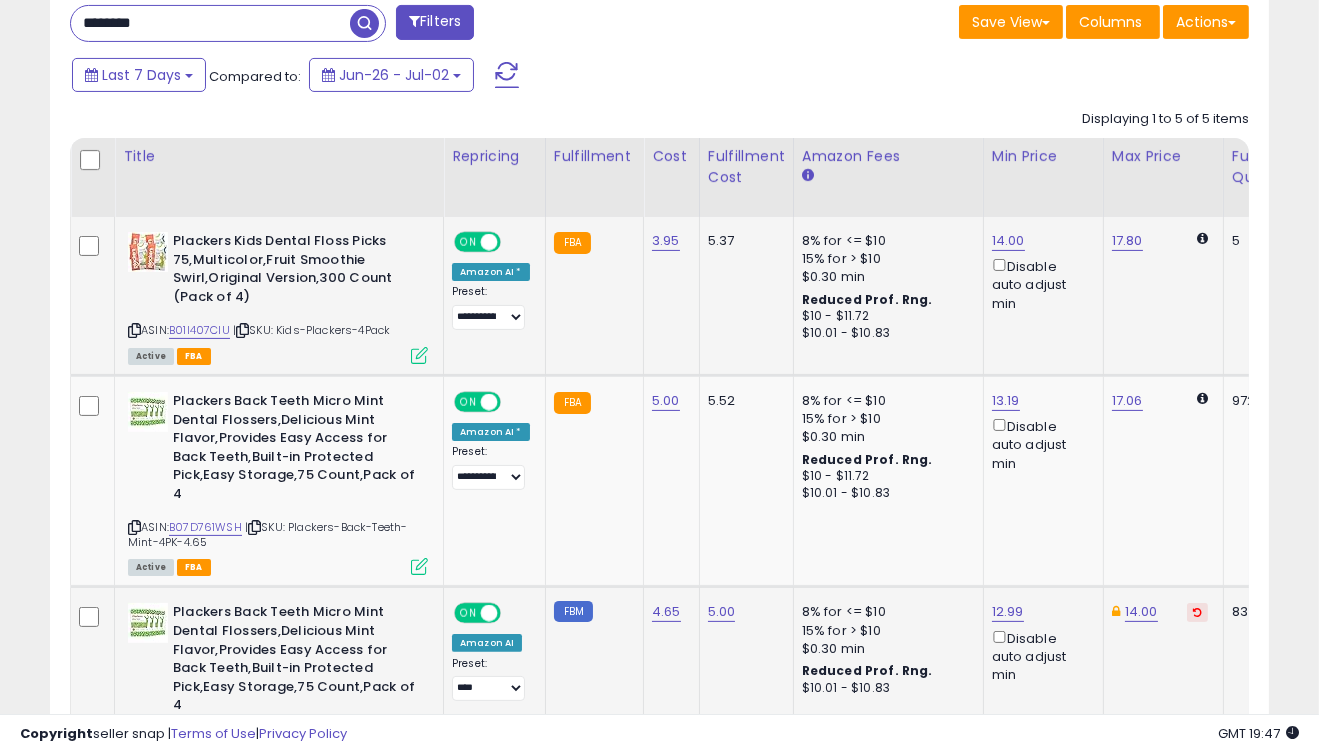 click at bounding box center [1197, 612] 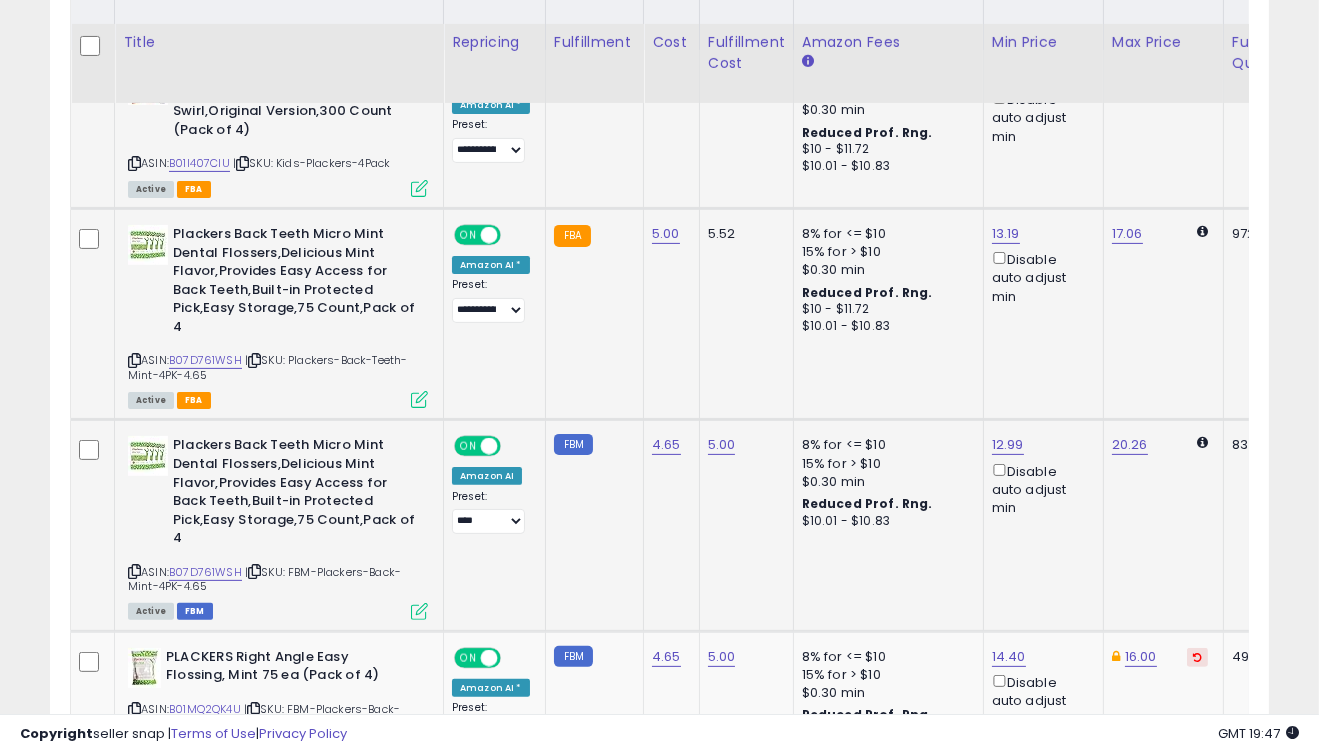 scroll, scrollTop: 1166, scrollLeft: 0, axis: vertical 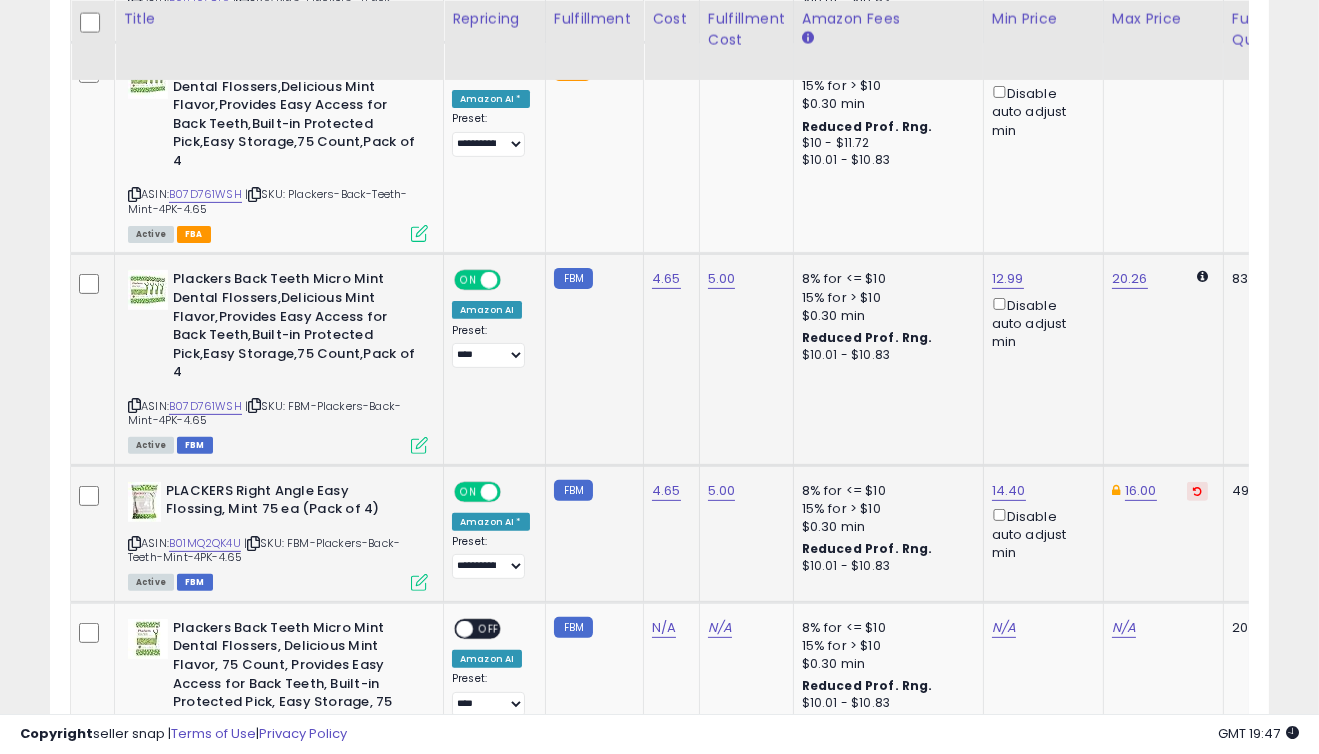 click at bounding box center (1197, 491) 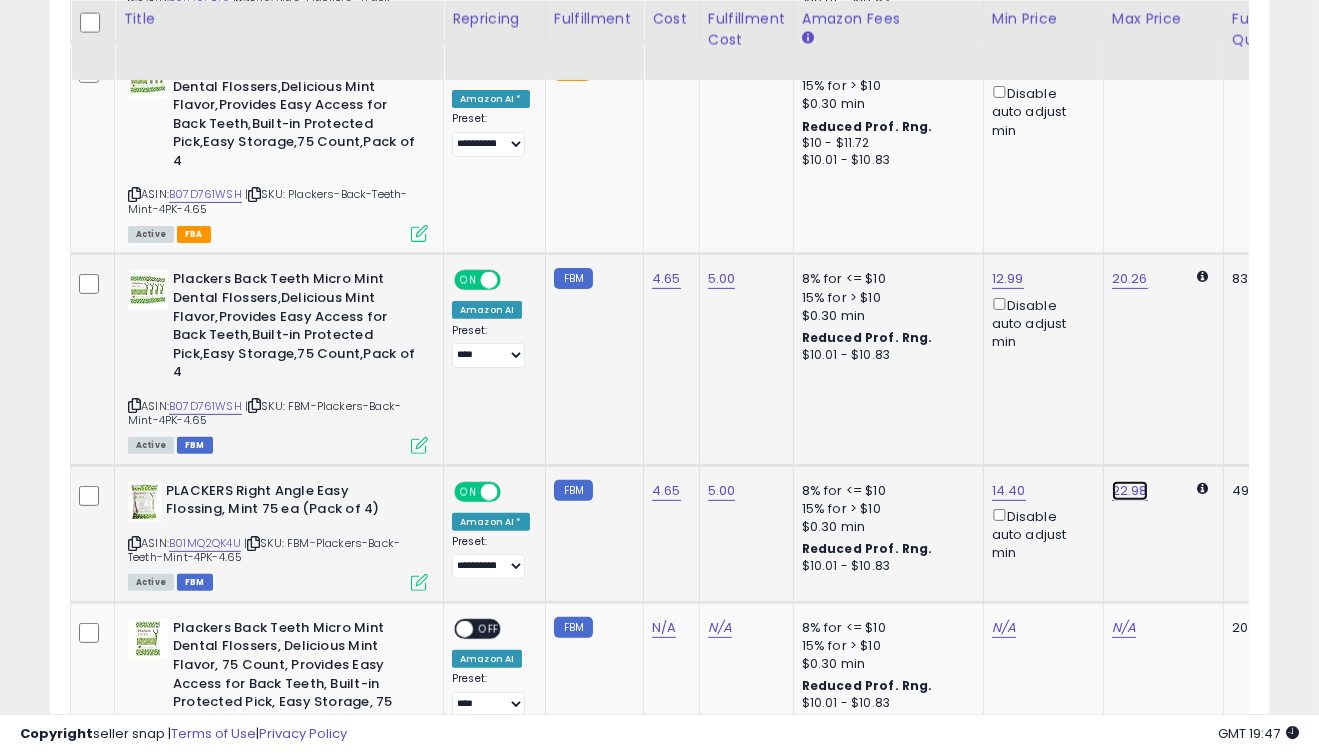 click on "22.98" at bounding box center (1127, -92) 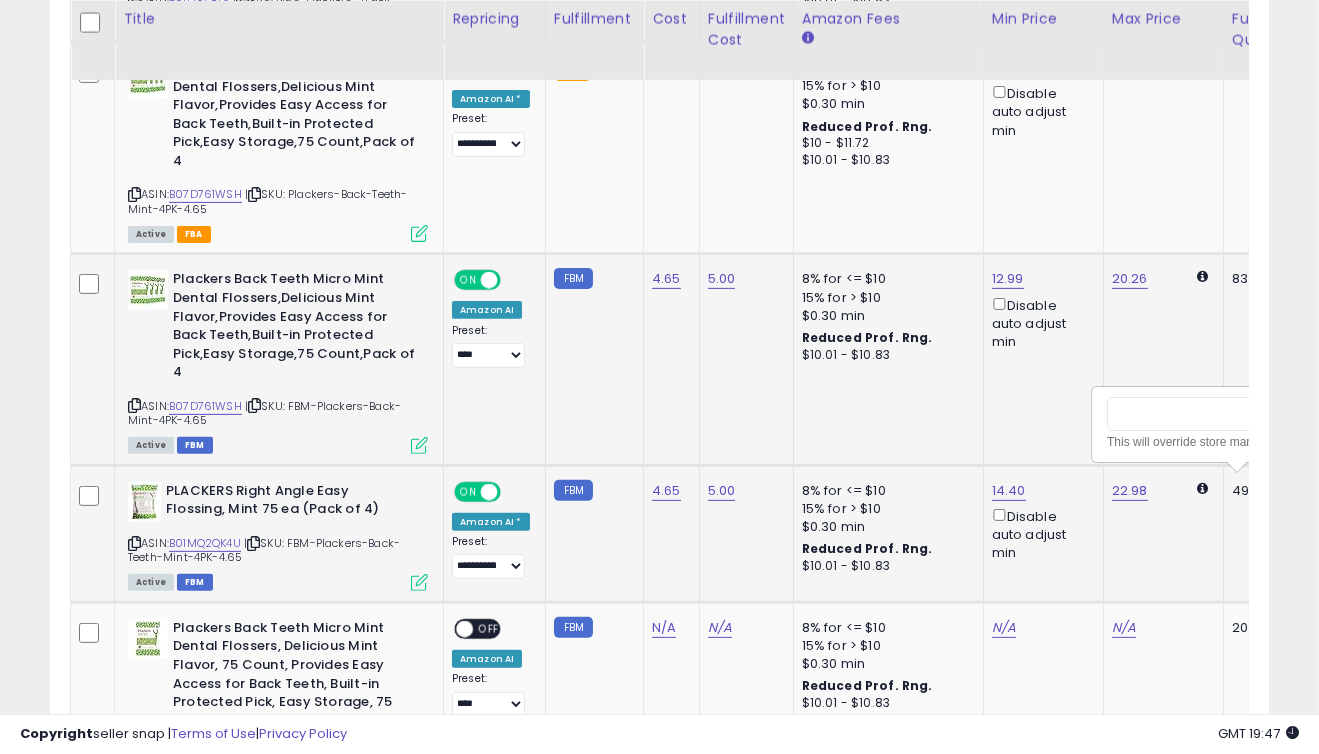 scroll, scrollTop: 0, scrollLeft: 68, axis: horizontal 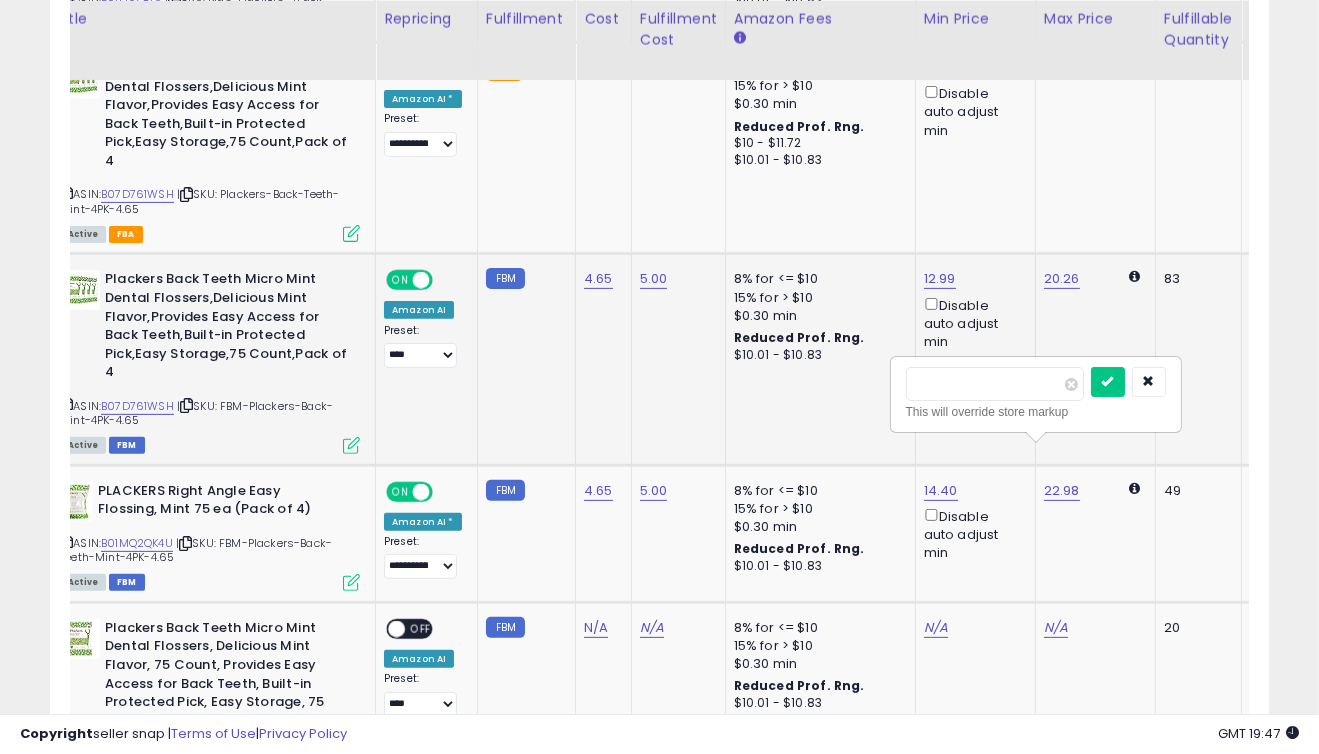 drag, startPoint x: 1039, startPoint y: 385, endPoint x: 880, endPoint y: 381, distance: 159.05031 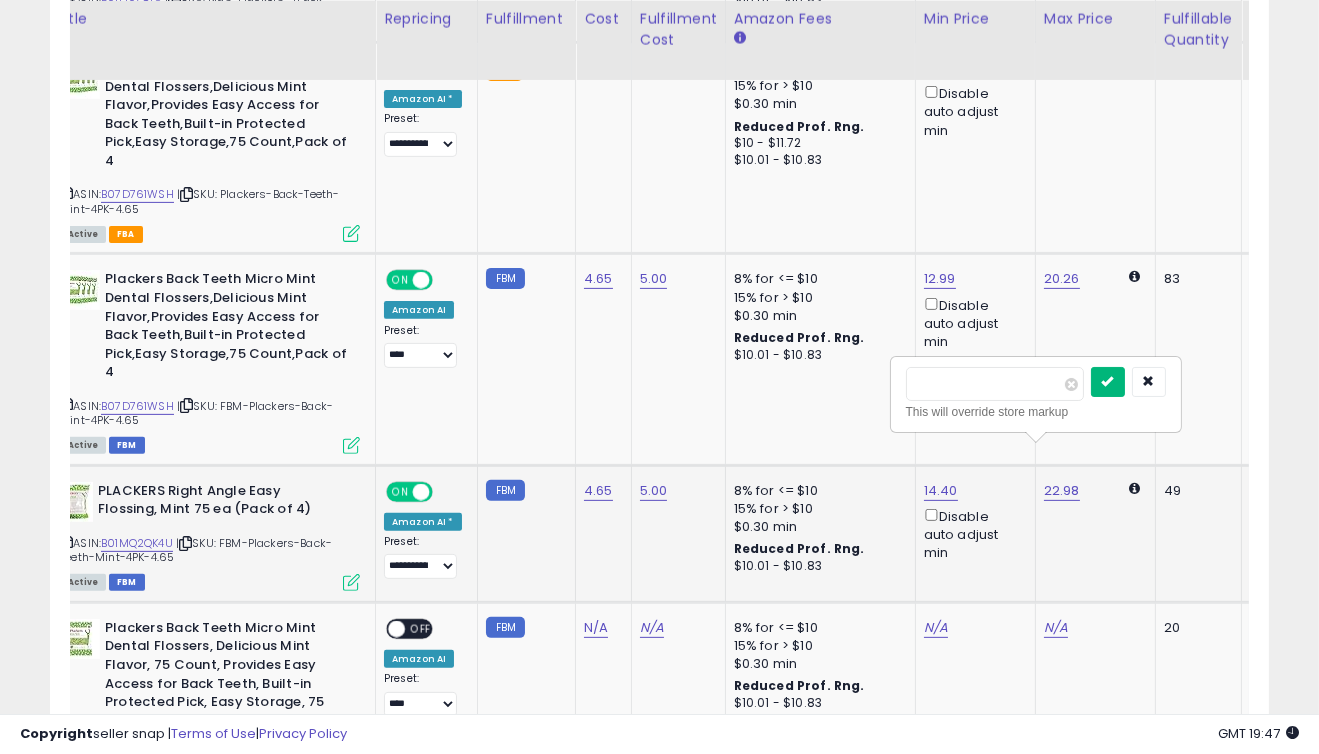 type on "**" 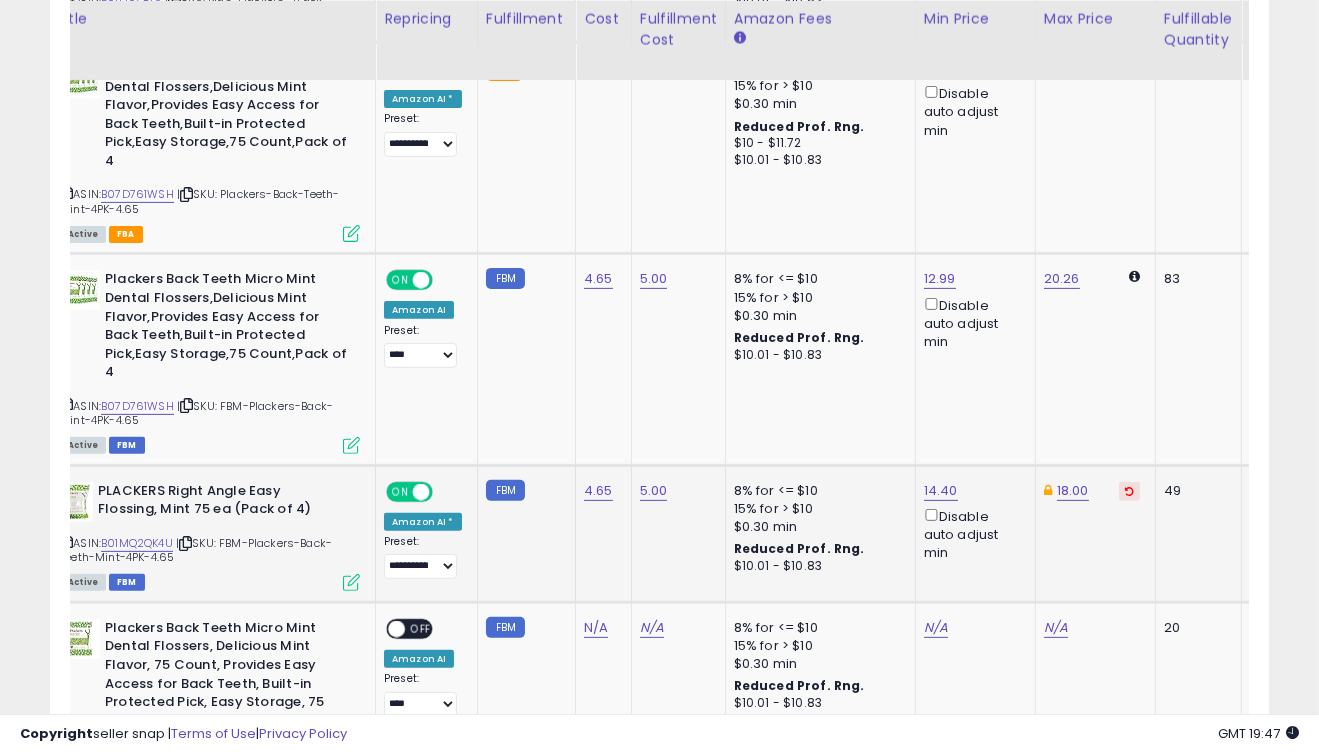 scroll, scrollTop: 0, scrollLeft: 0, axis: both 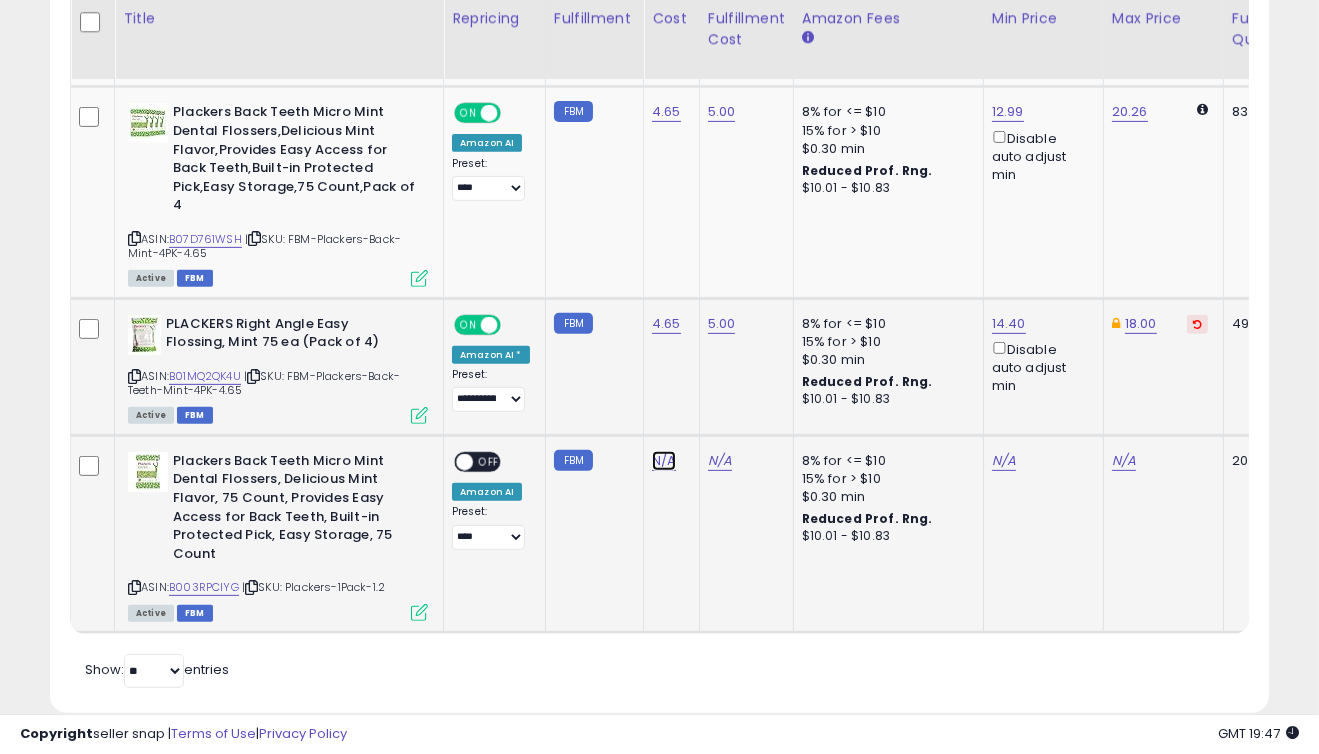 click on "N/A" at bounding box center [664, 461] 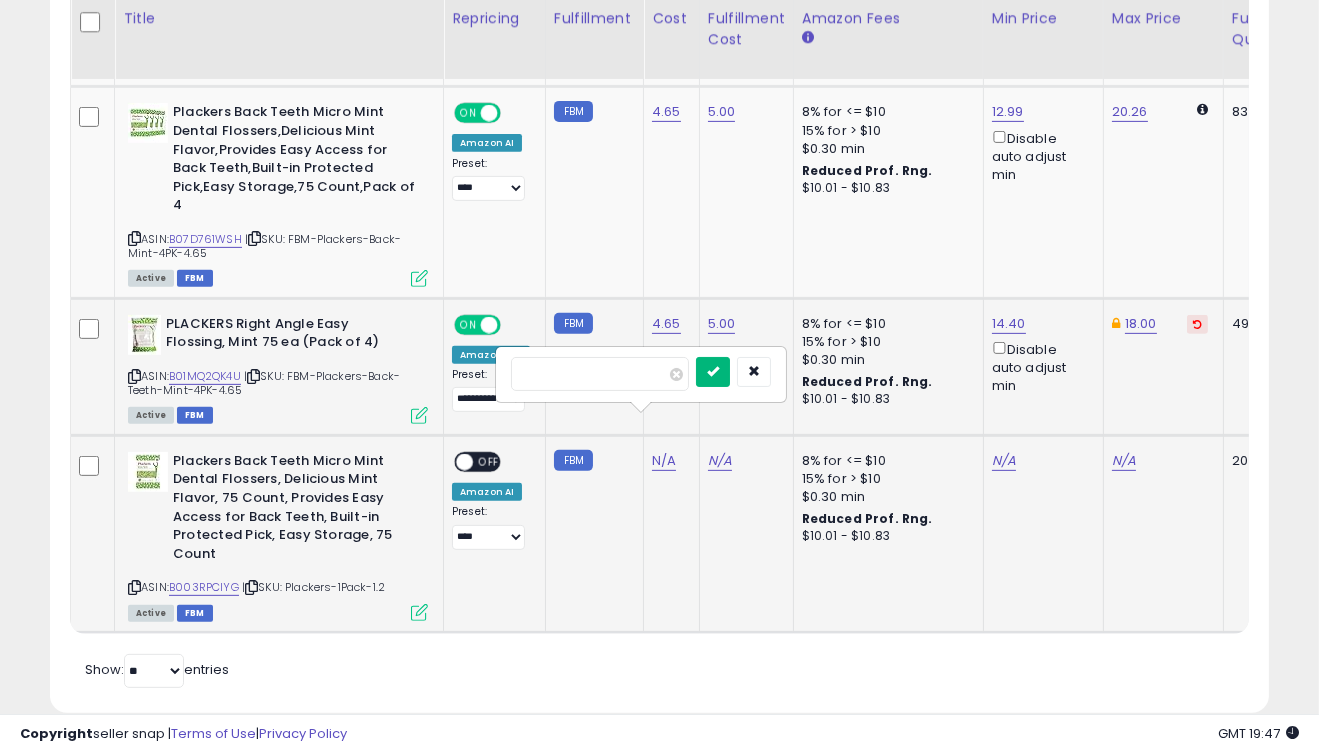 type on "**" 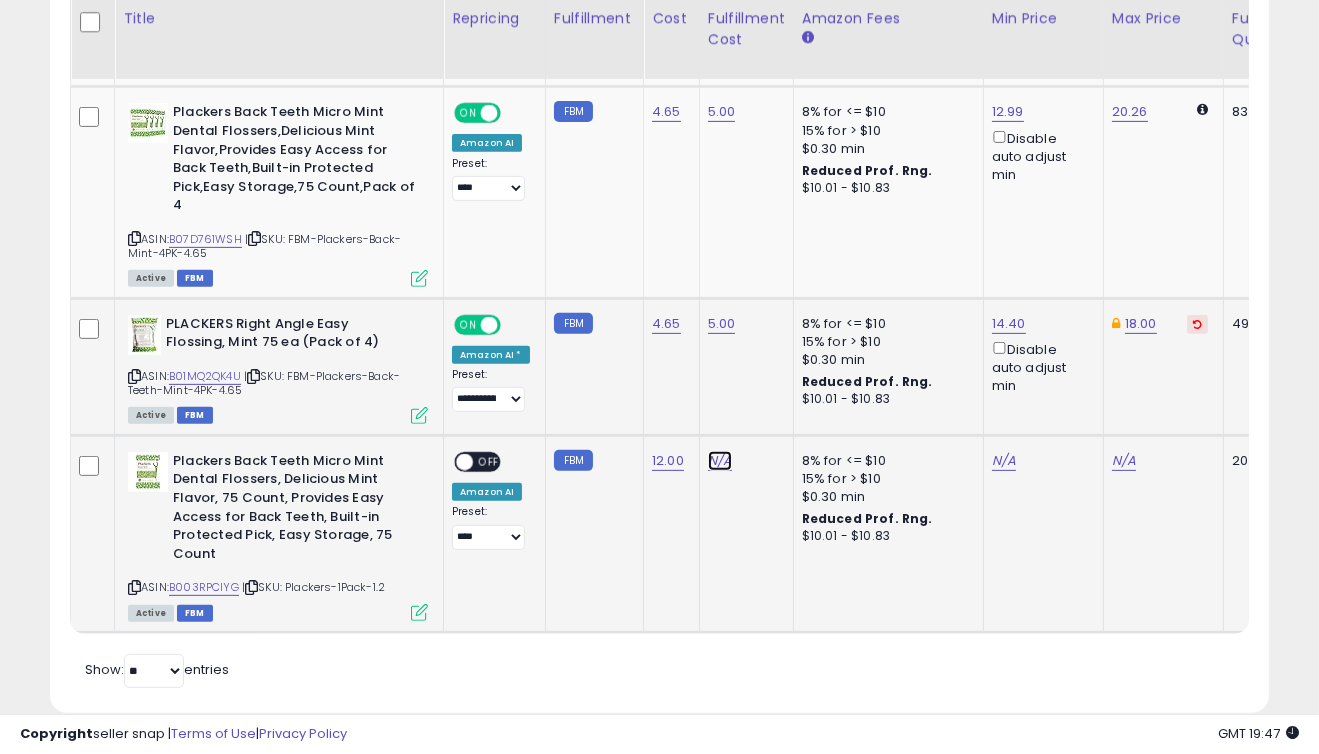 click on "N/A" at bounding box center [720, 461] 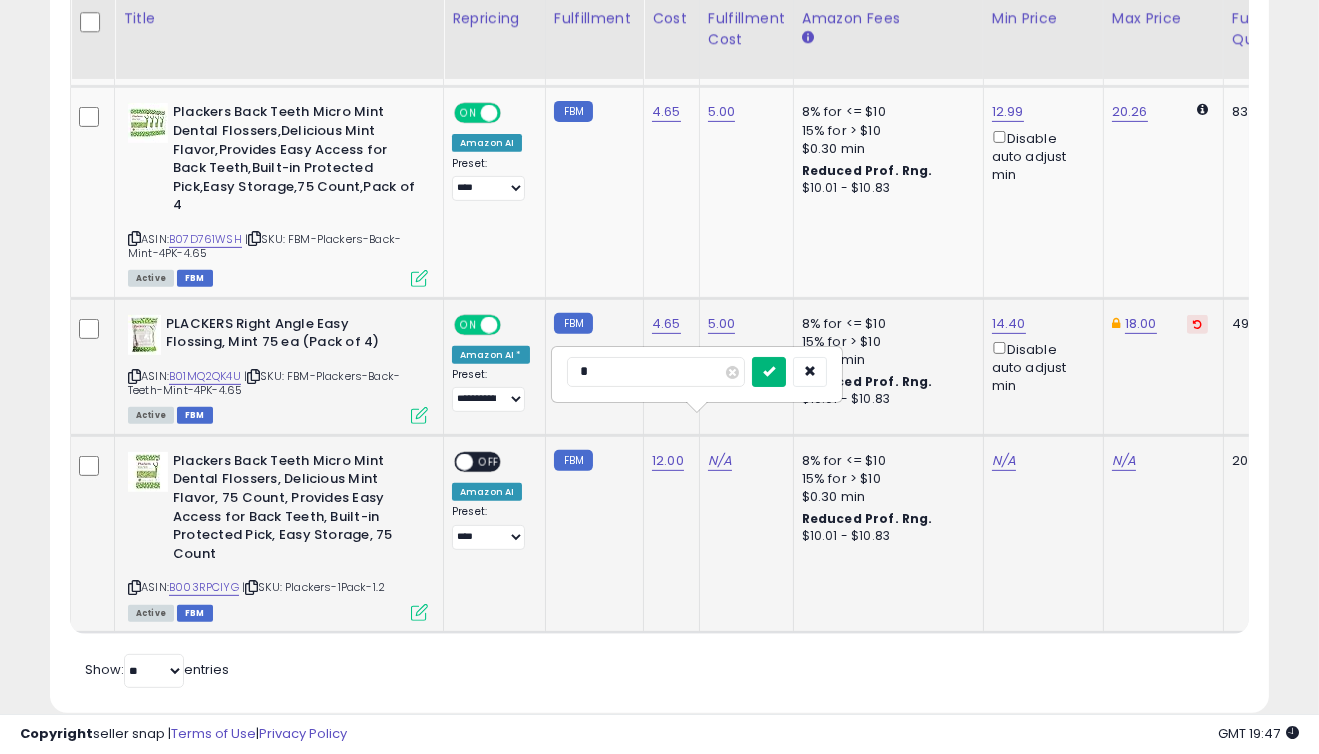 type on "*" 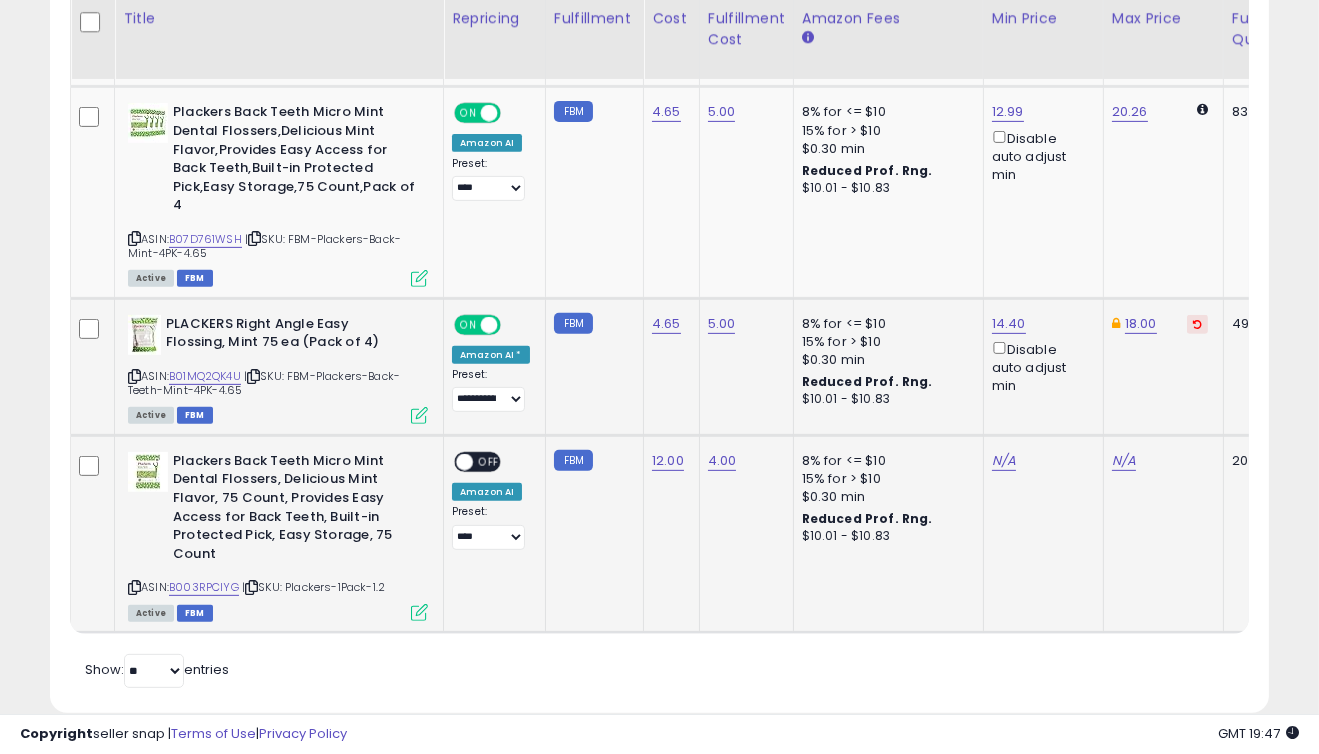 click on "N/A" at bounding box center (1040, 461) 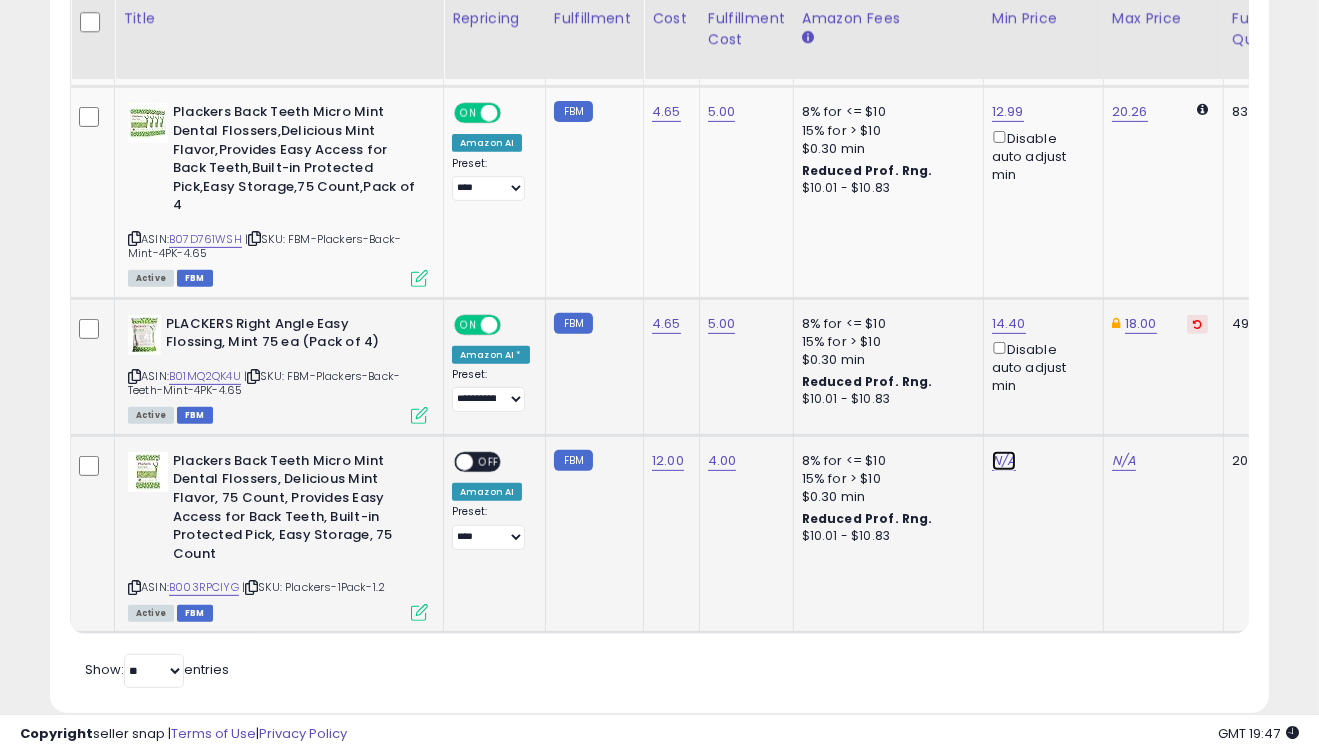 click on "N/A" at bounding box center [1004, 461] 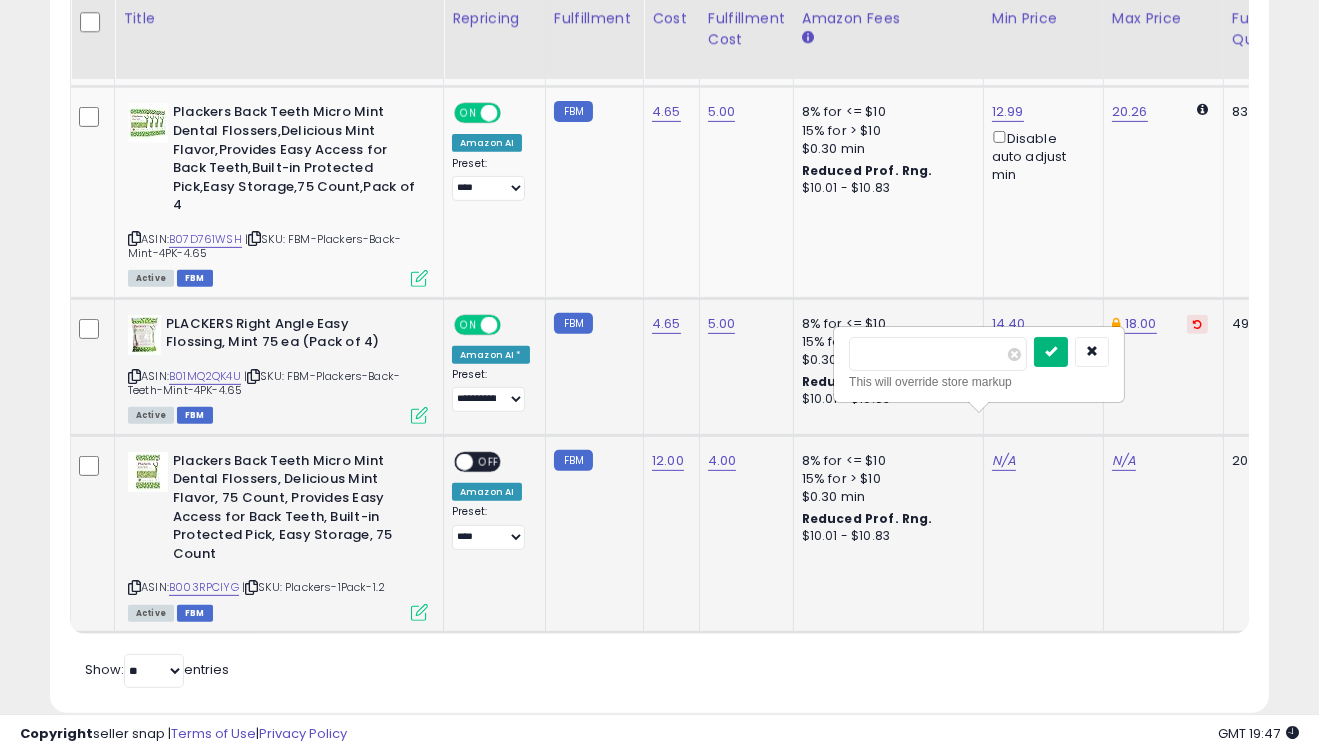 type on "*" 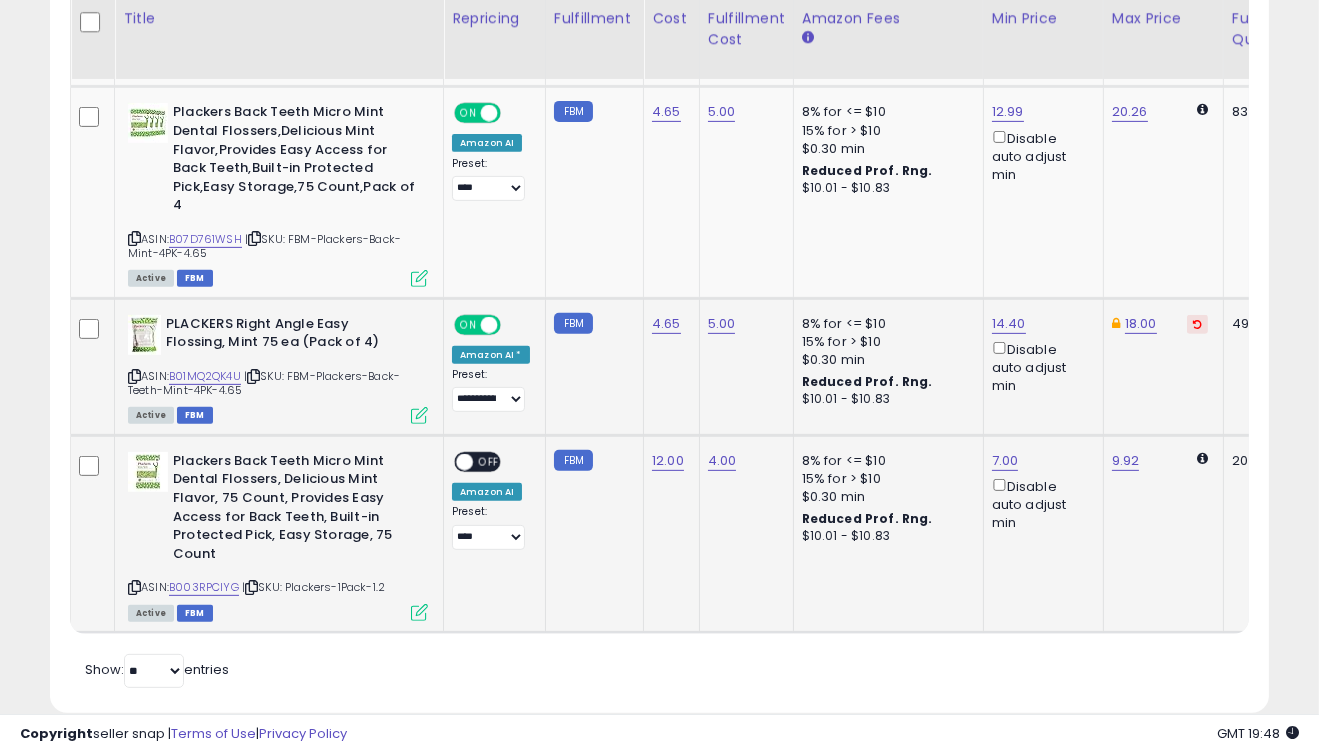 scroll, scrollTop: 0, scrollLeft: 93, axis: horizontal 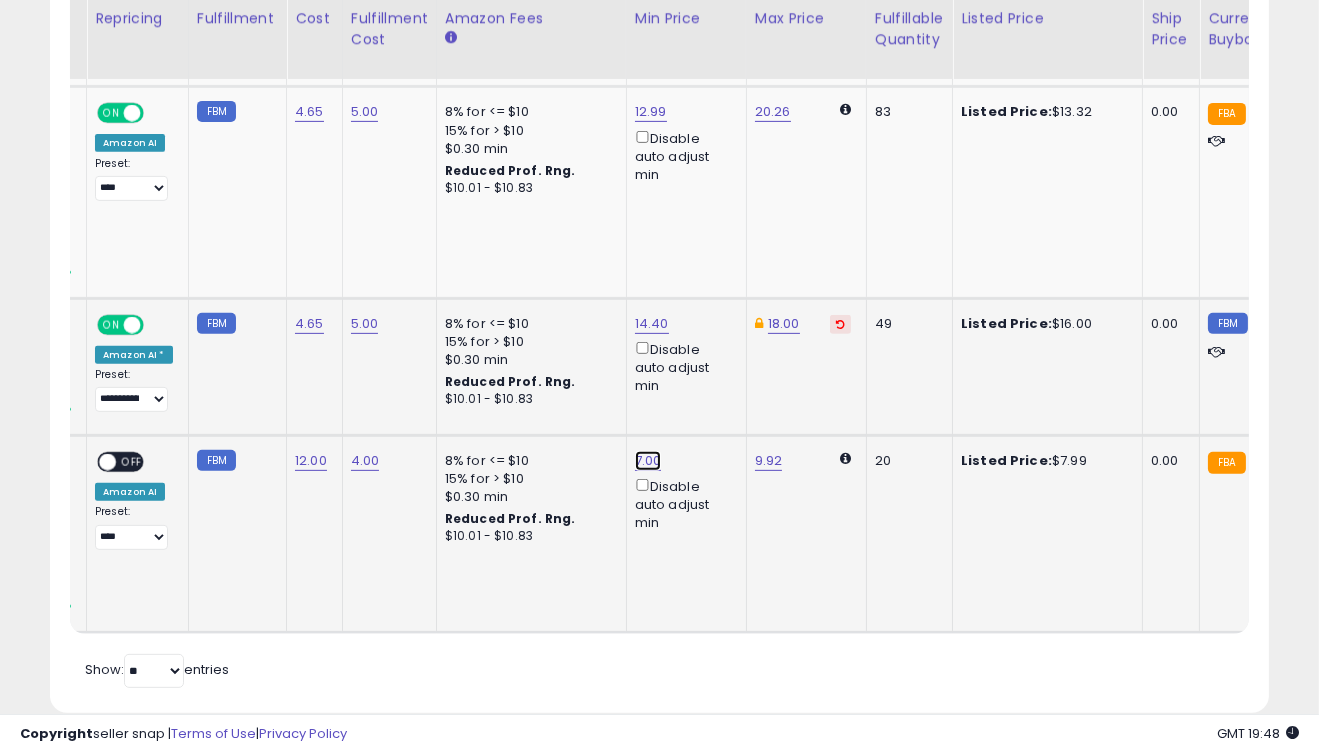 click on "7.00" at bounding box center (651, -259) 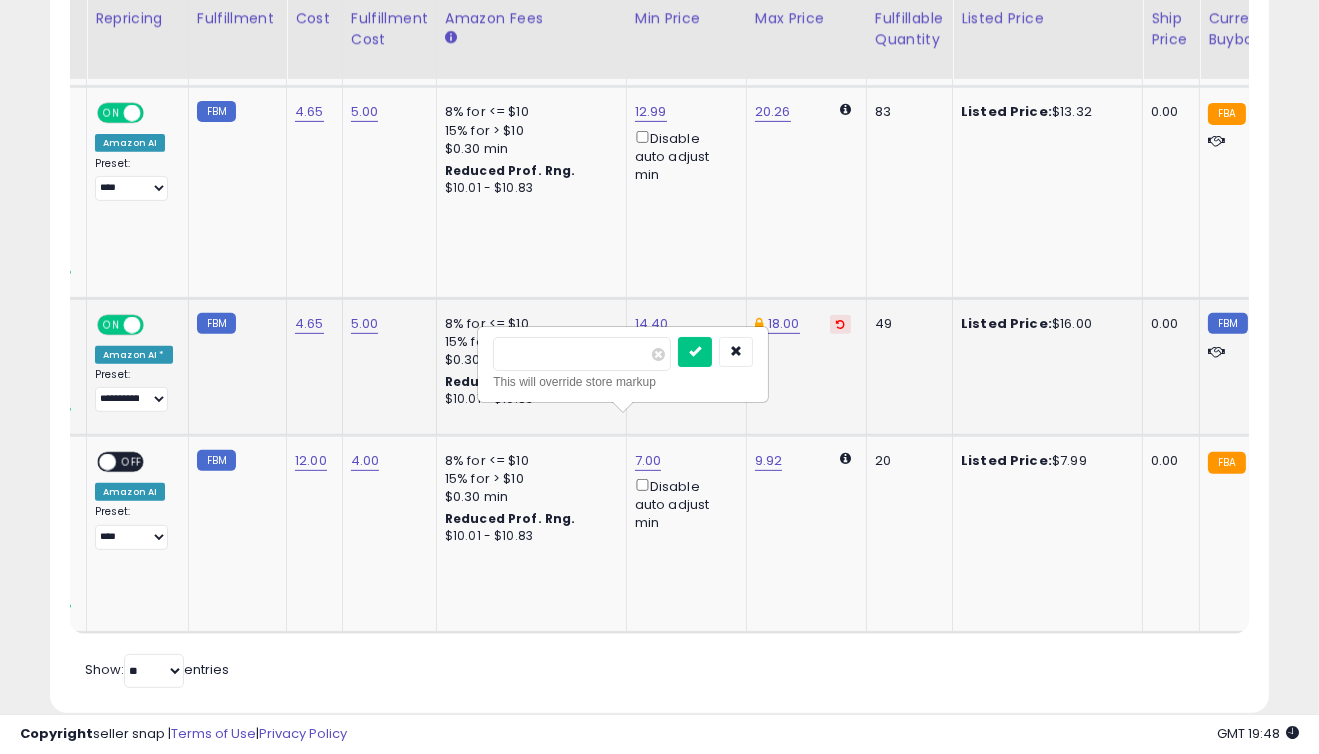 drag, startPoint x: 608, startPoint y: 361, endPoint x: 464, endPoint y: 372, distance: 144.41953 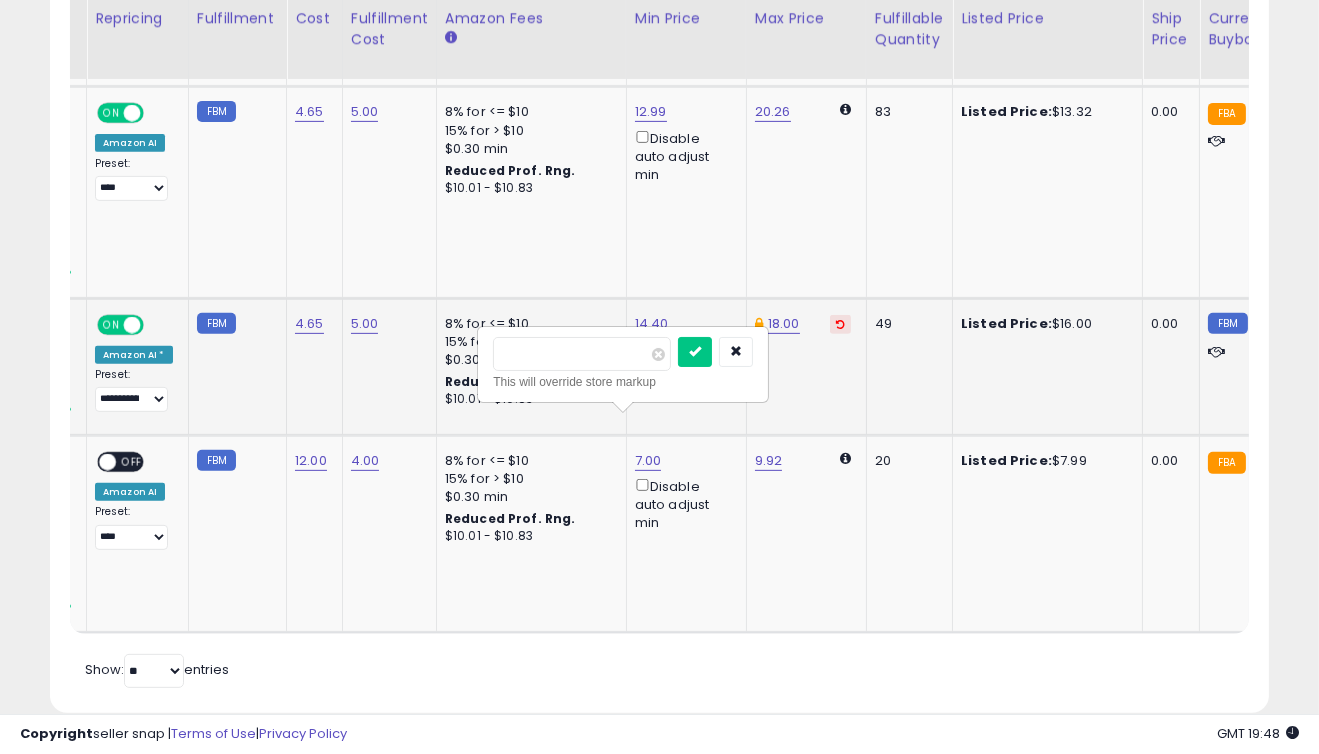 type on "*" 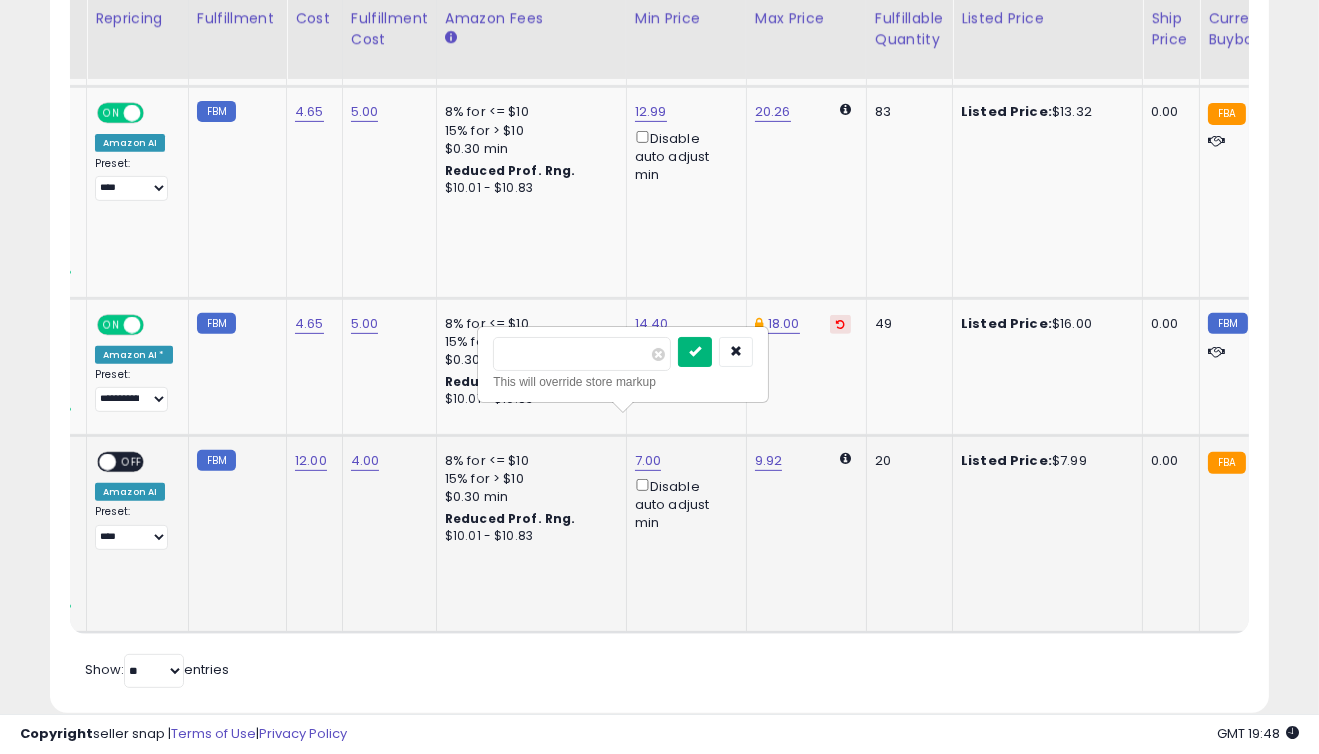type on "*" 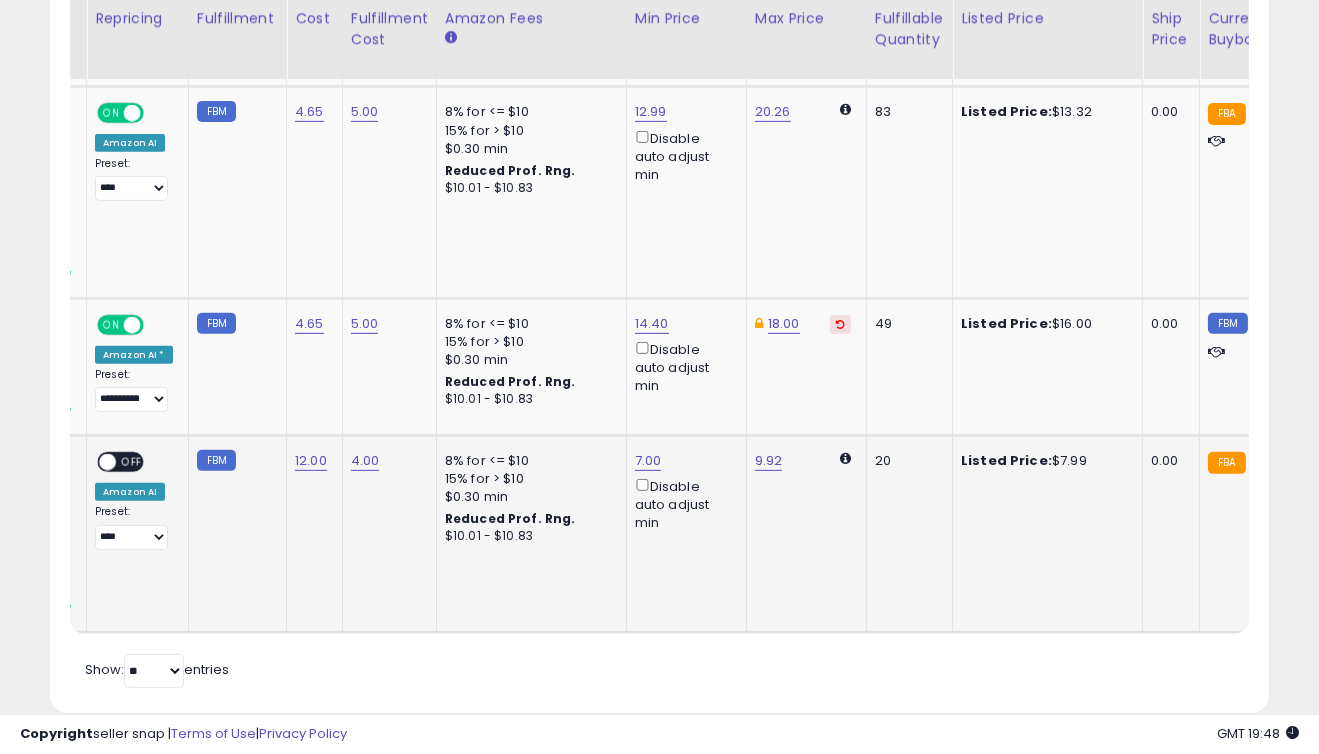 scroll, scrollTop: 0, scrollLeft: 156, axis: horizontal 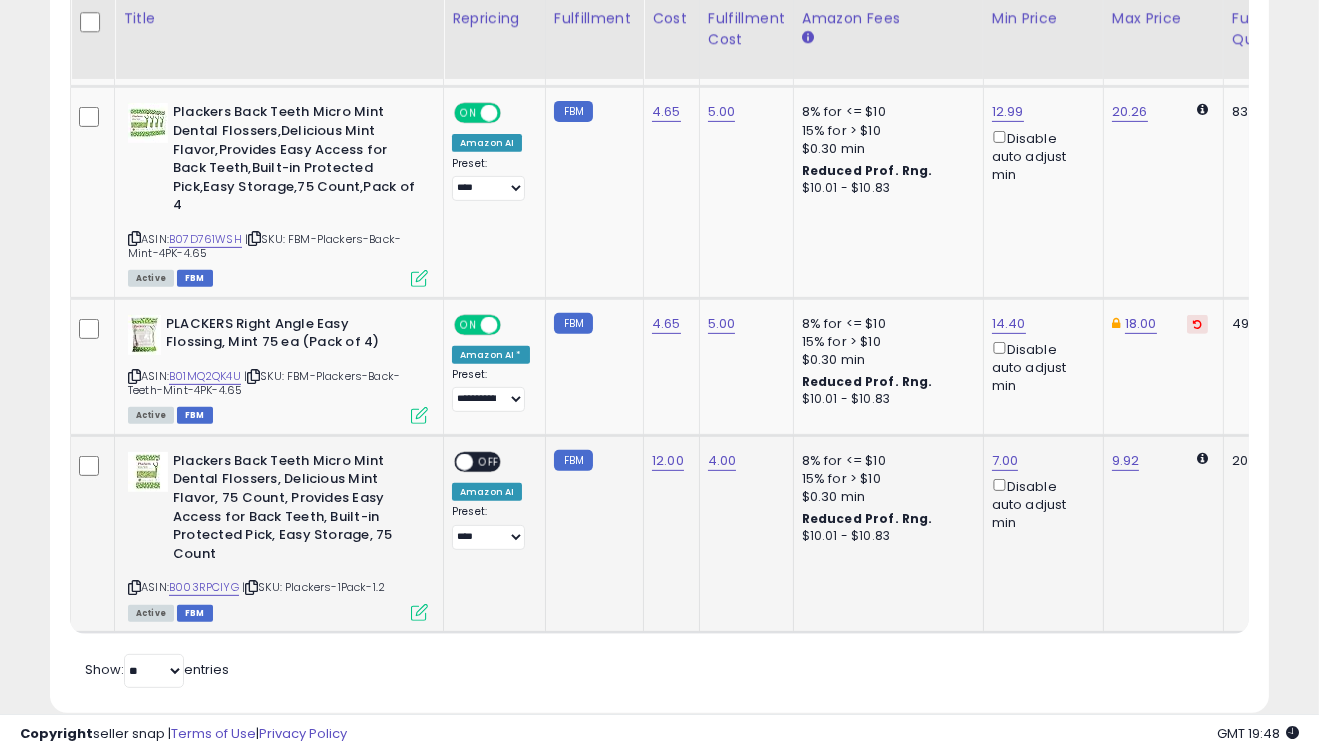 click on "OFF" at bounding box center (489, 461) 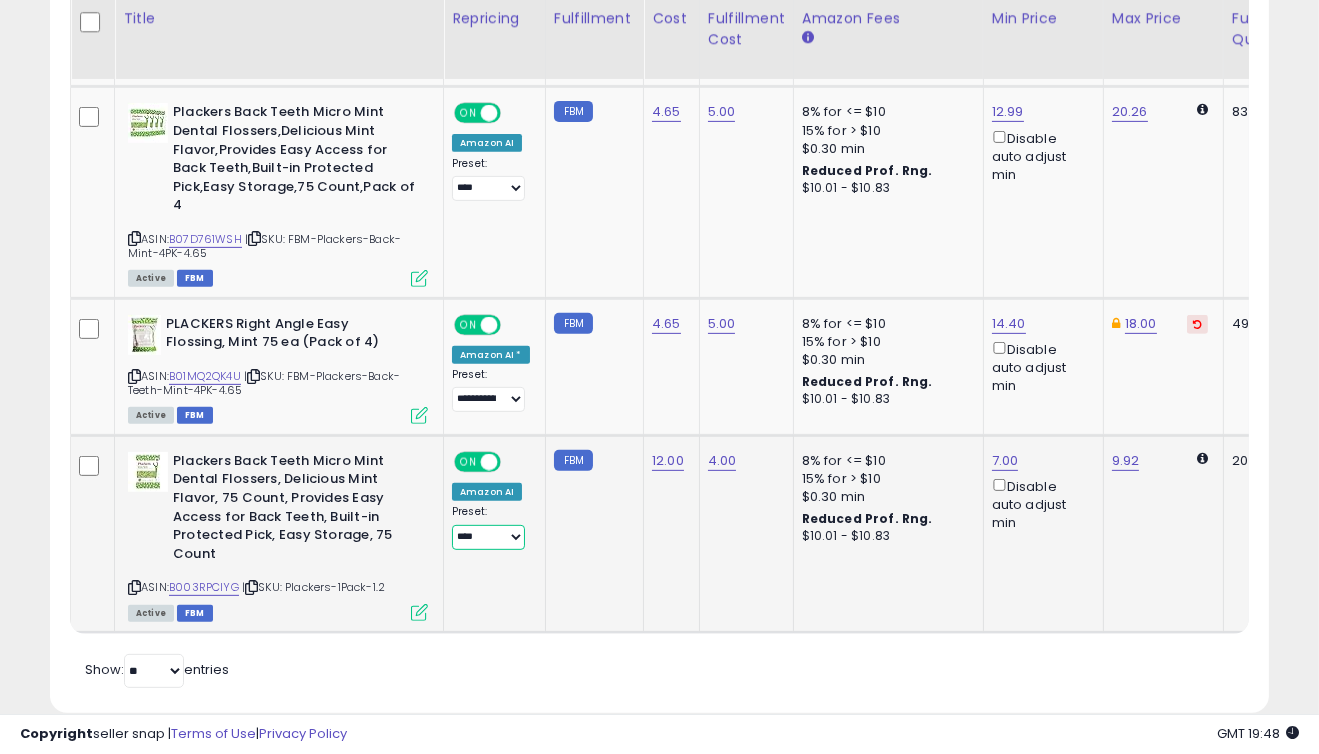 click on "**********" at bounding box center (488, 537) 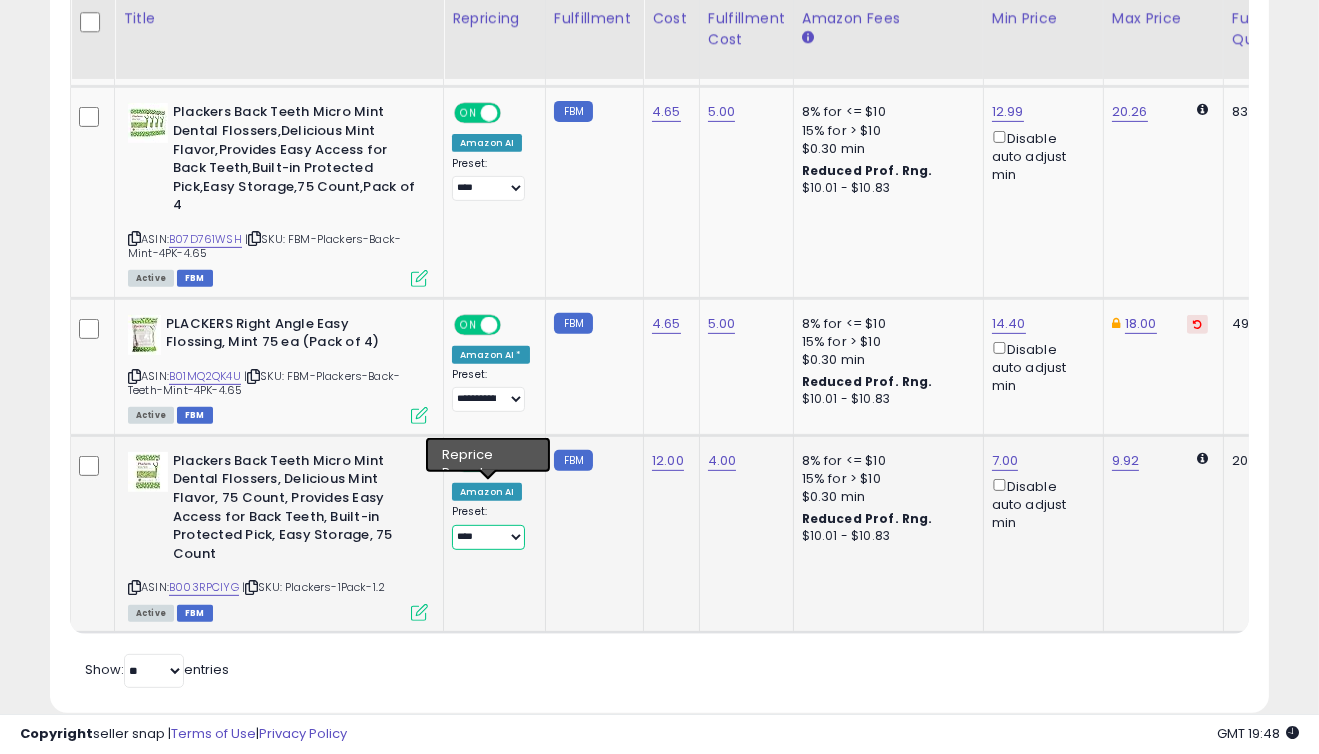 select on "**********" 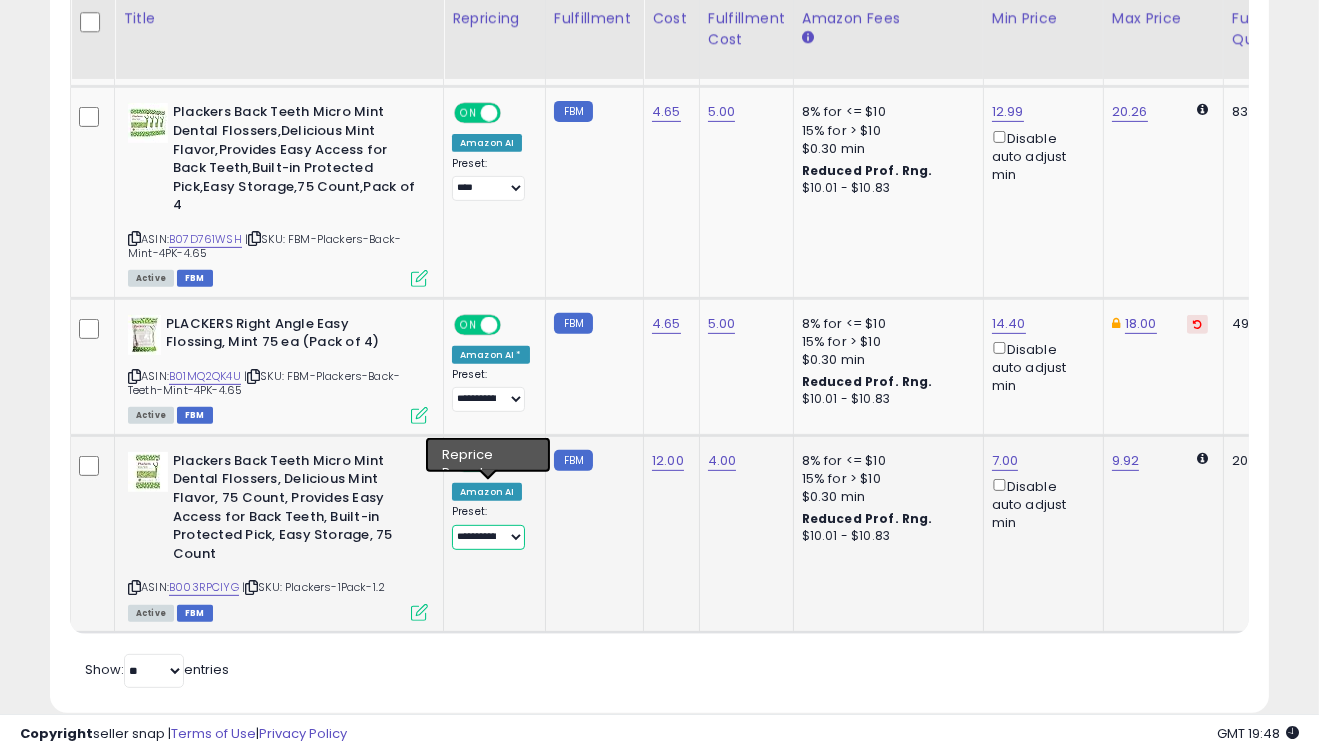 click on "**********" at bounding box center (488, 537) 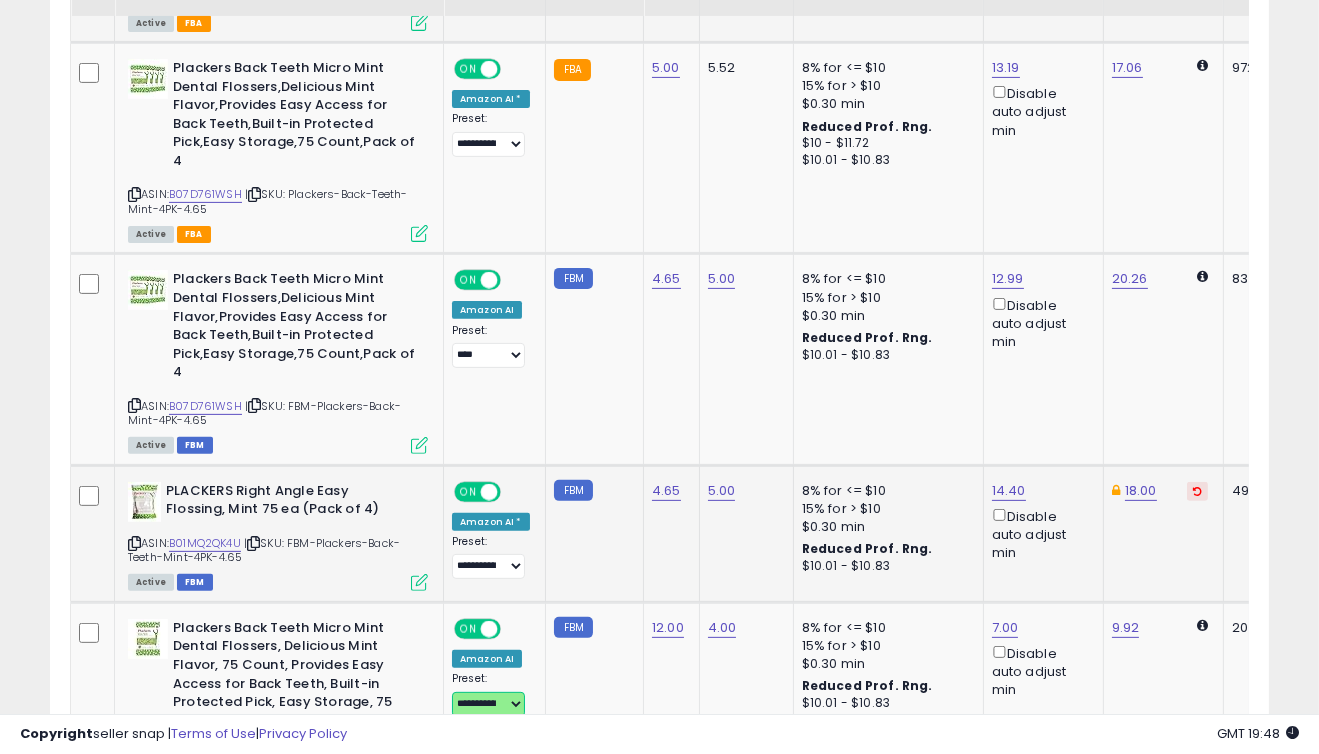 scroll, scrollTop: 1000, scrollLeft: 0, axis: vertical 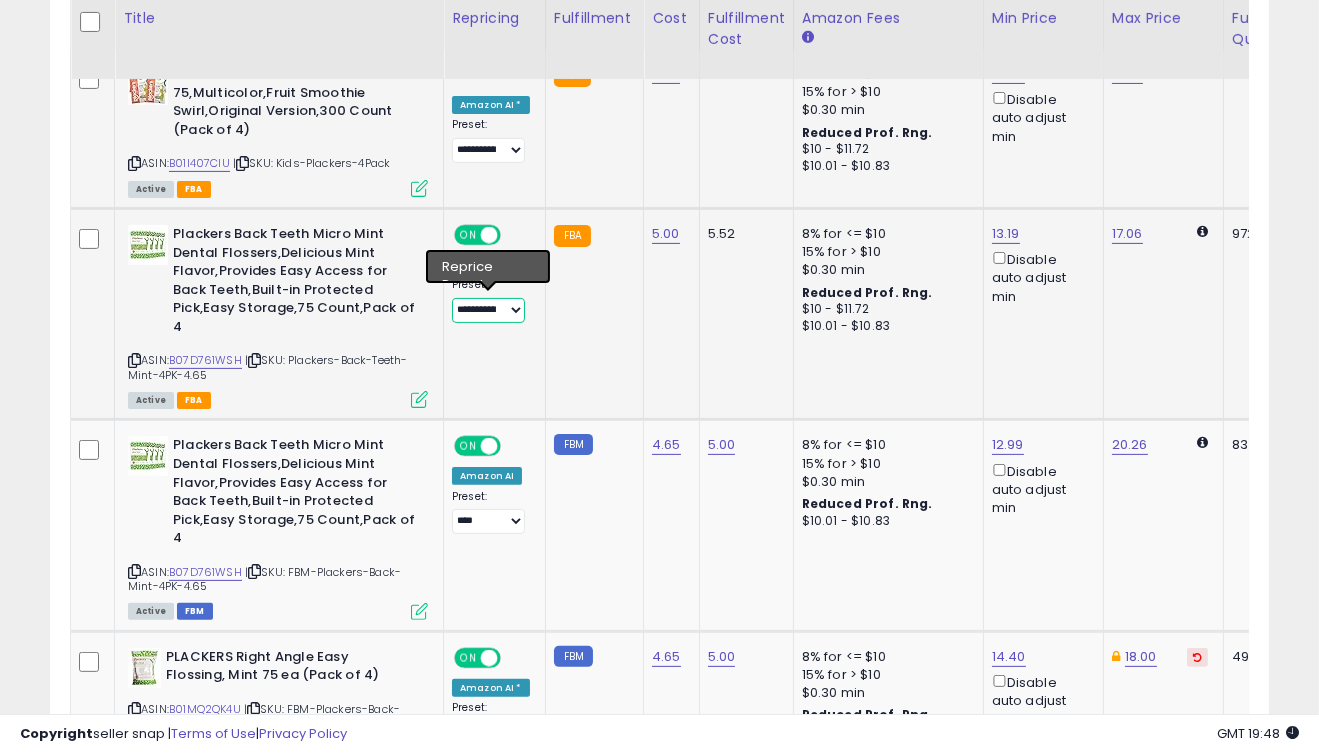 click on "**********" at bounding box center [488, 310] 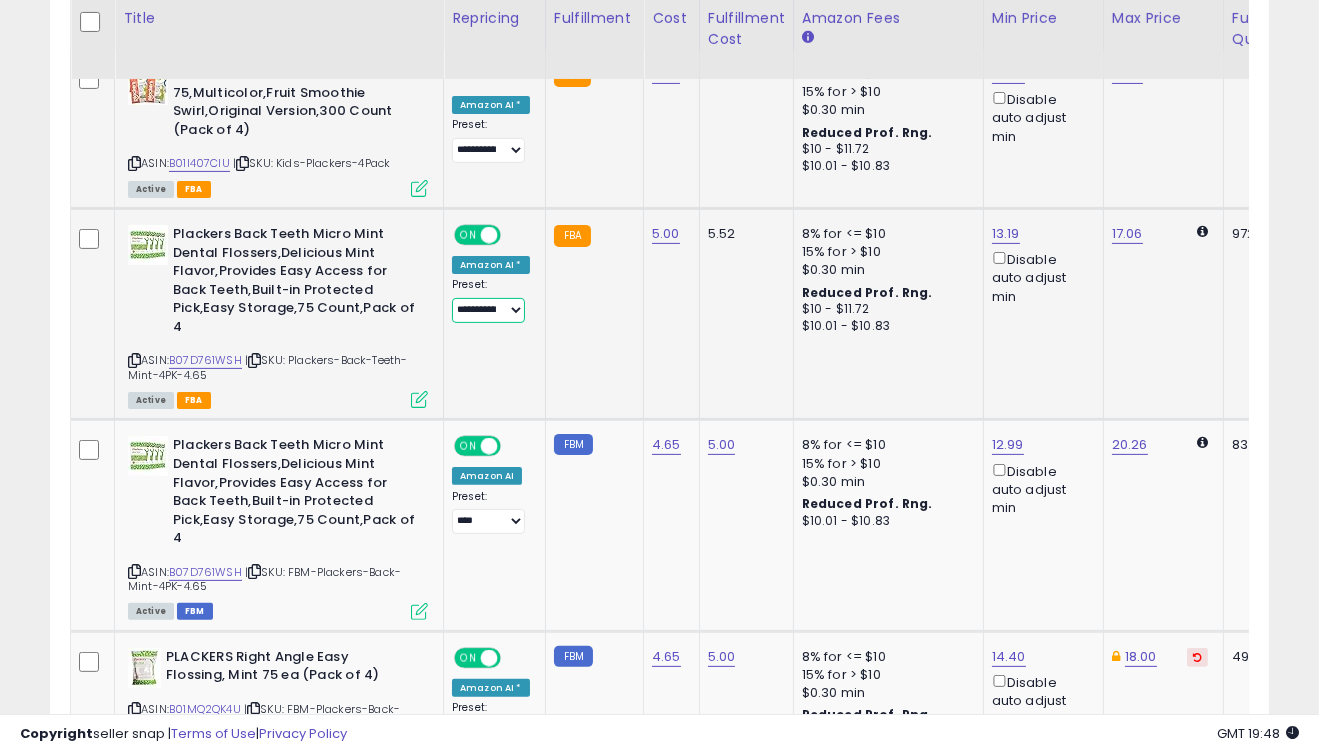 select on "****" 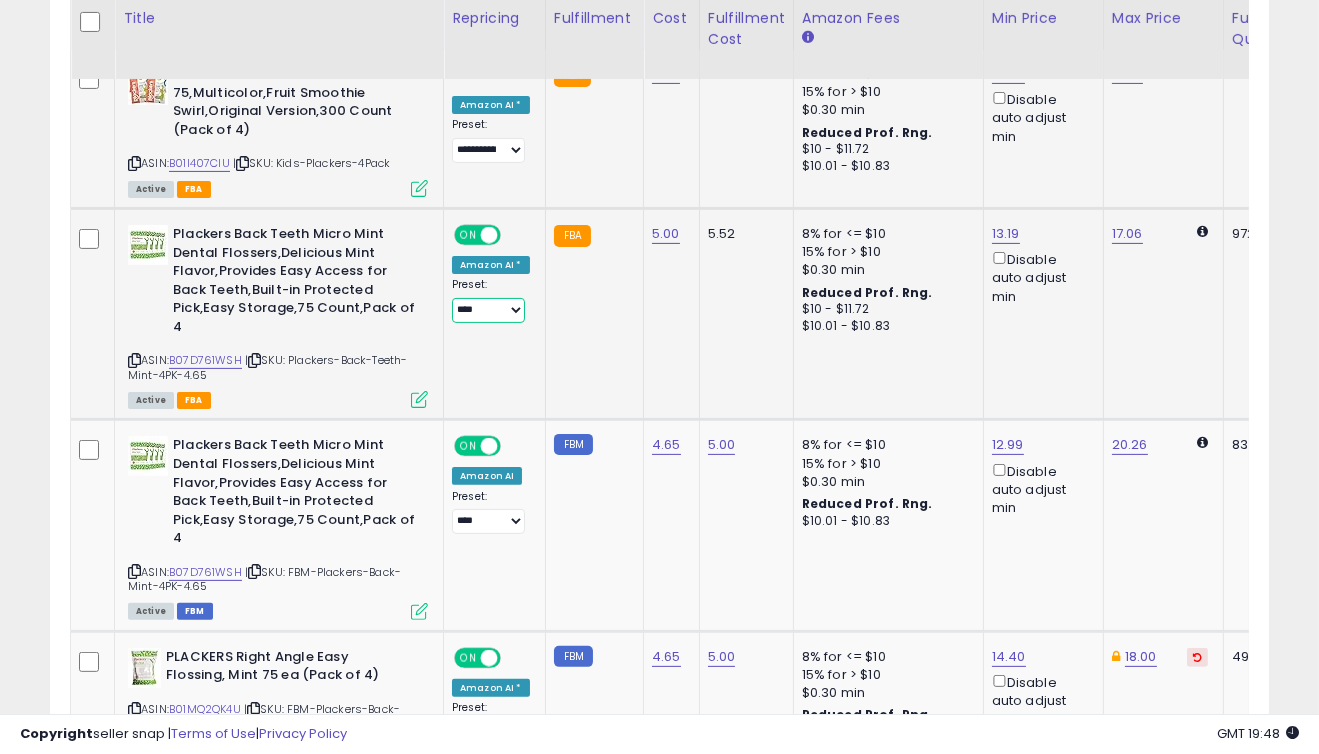 click on "**********" at bounding box center [488, 310] 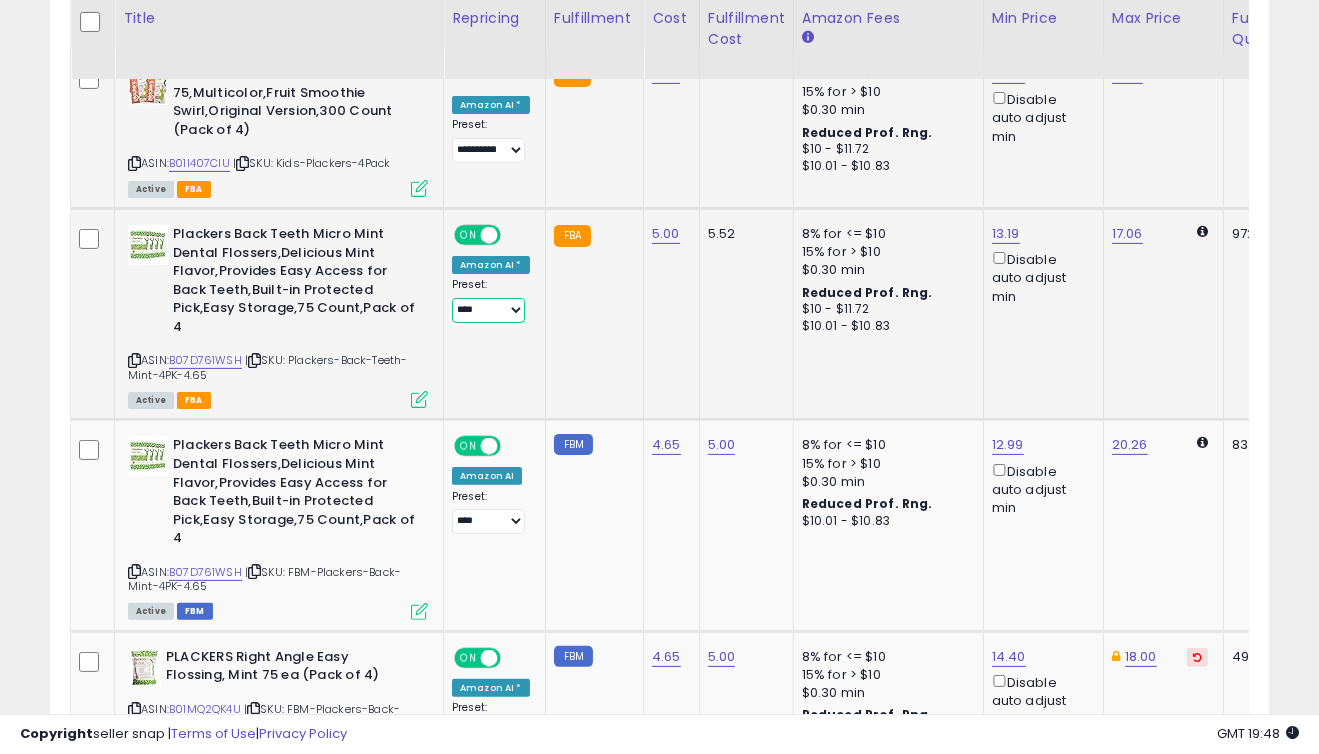 scroll, scrollTop: 1166, scrollLeft: 0, axis: vertical 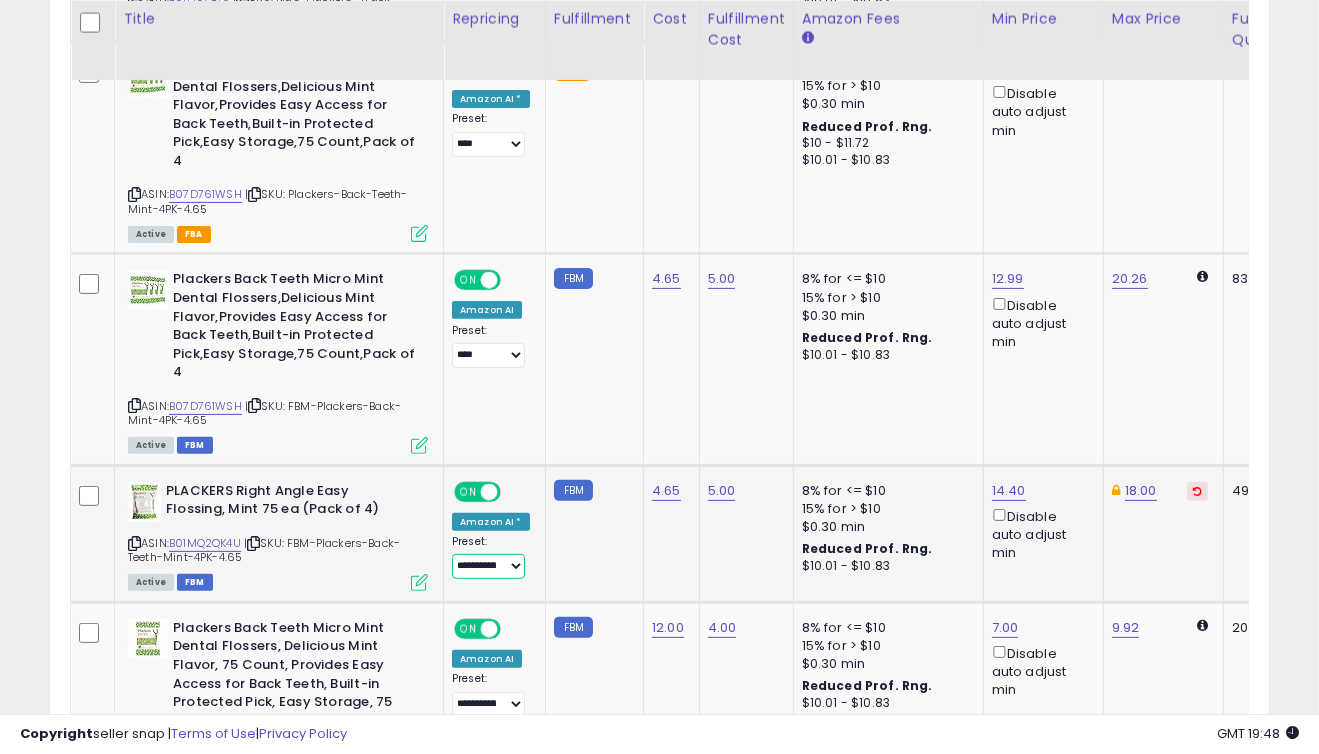 click on "**********" at bounding box center (488, 566) 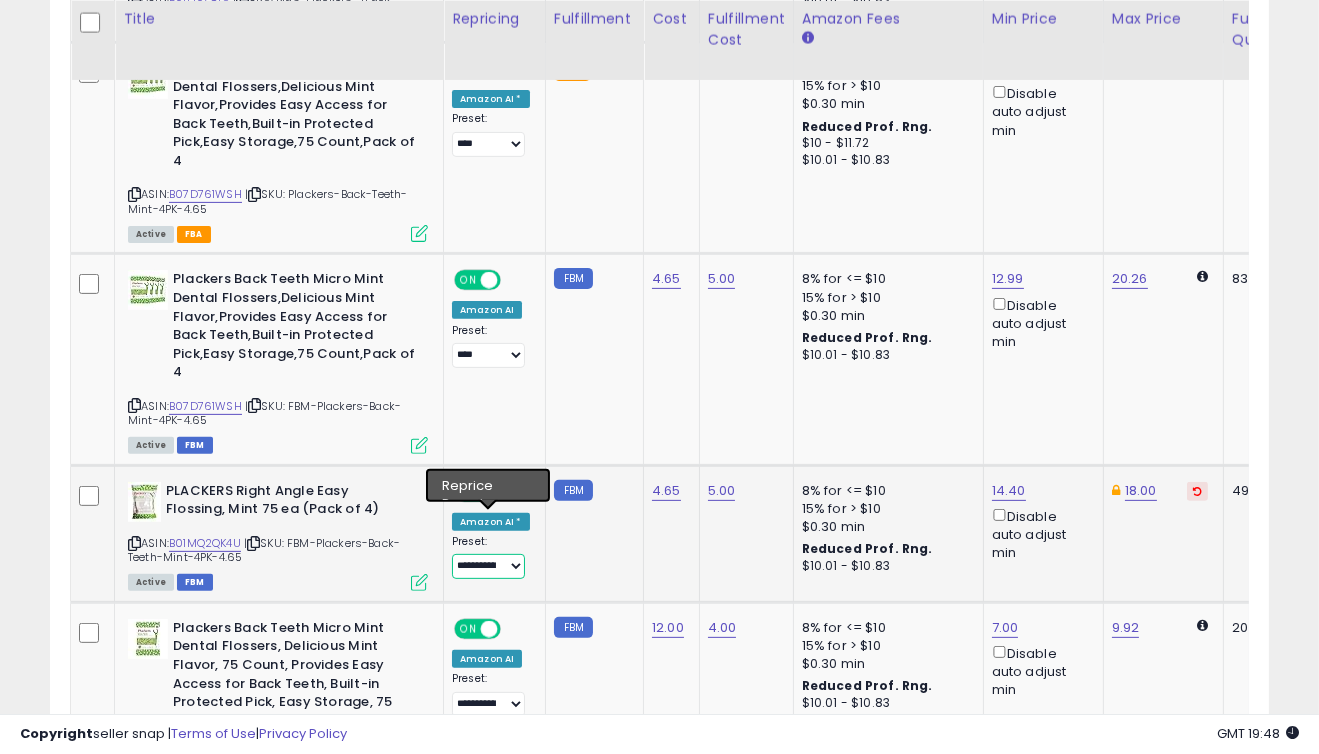 select on "****" 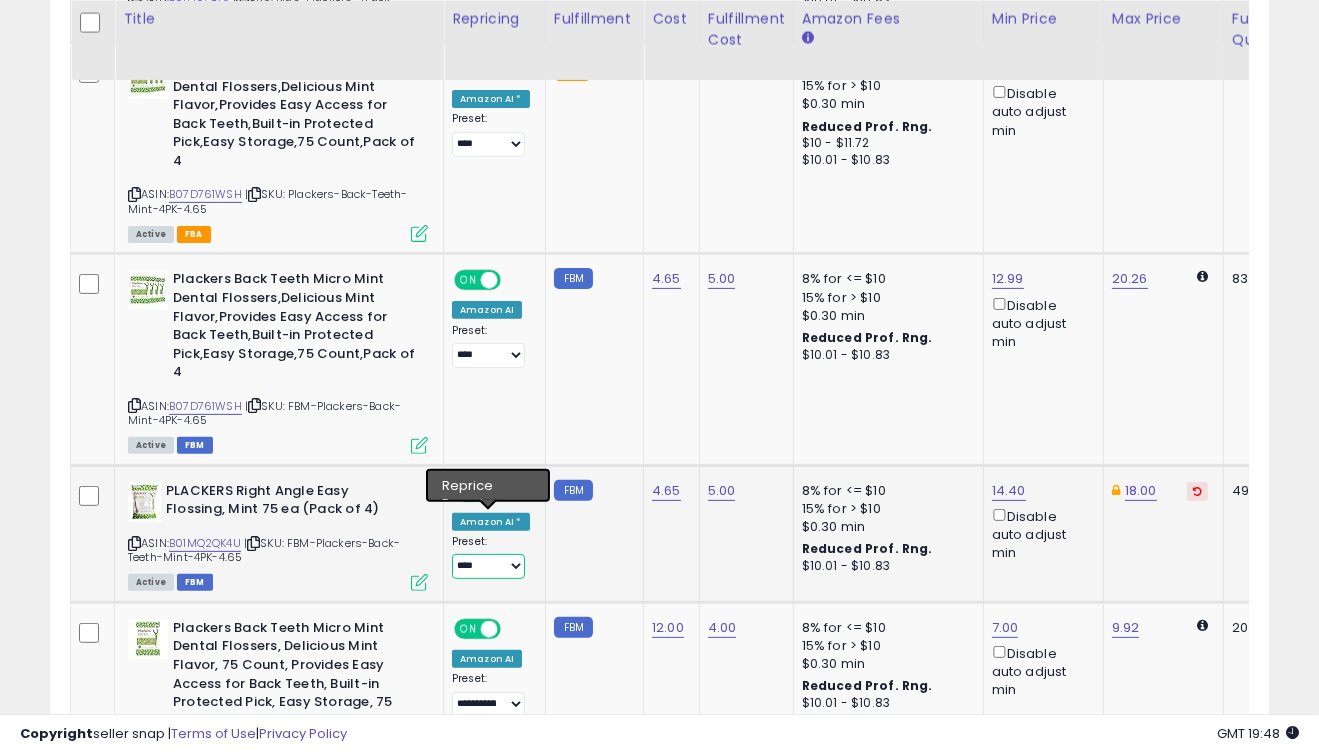 click on "**********" at bounding box center (488, 566) 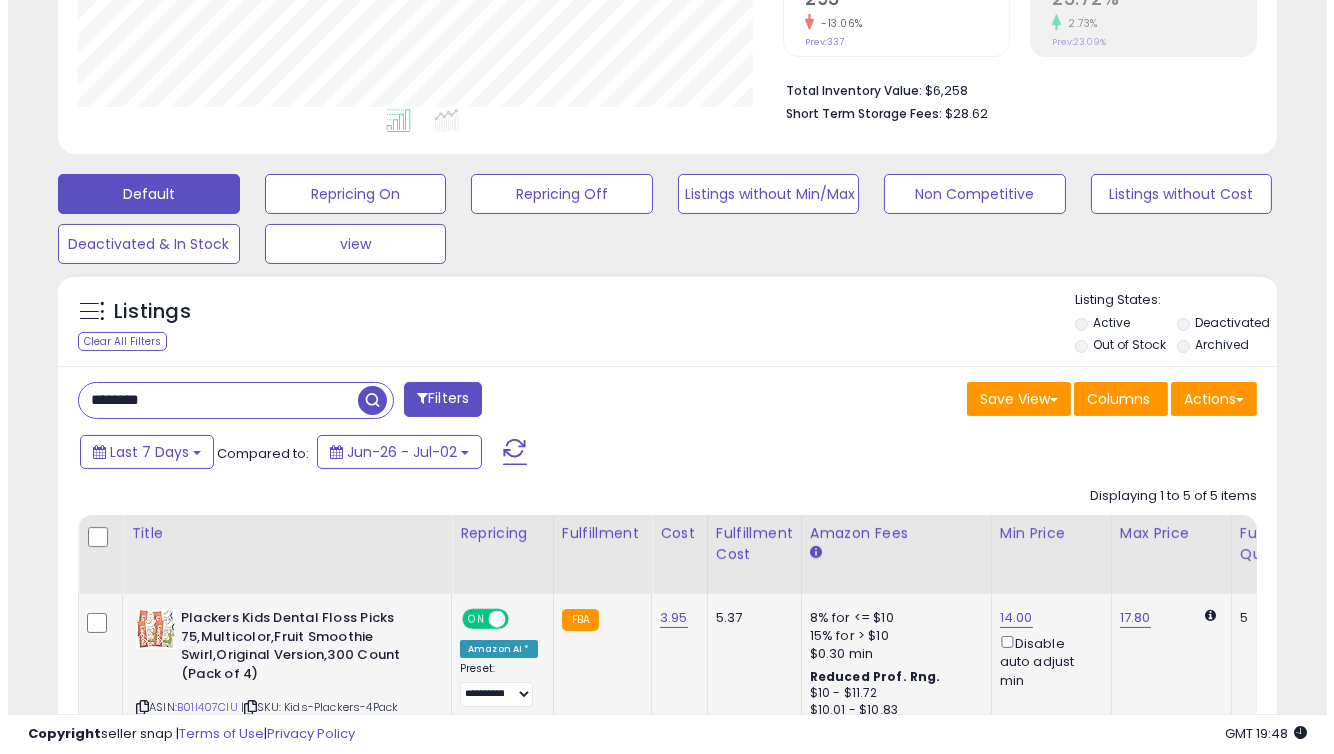 scroll, scrollTop: 333, scrollLeft: 0, axis: vertical 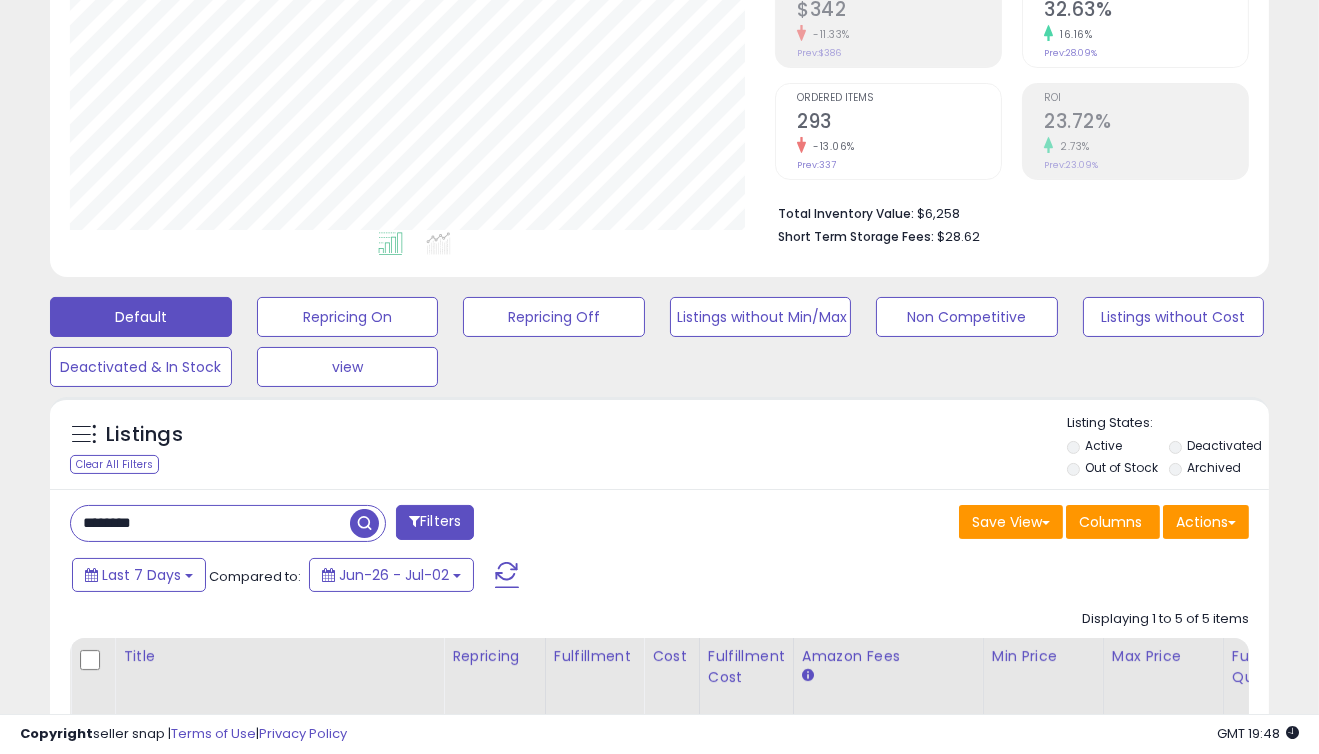 drag, startPoint x: 172, startPoint y: 517, endPoint x: 0, endPoint y: 504, distance: 172.49059 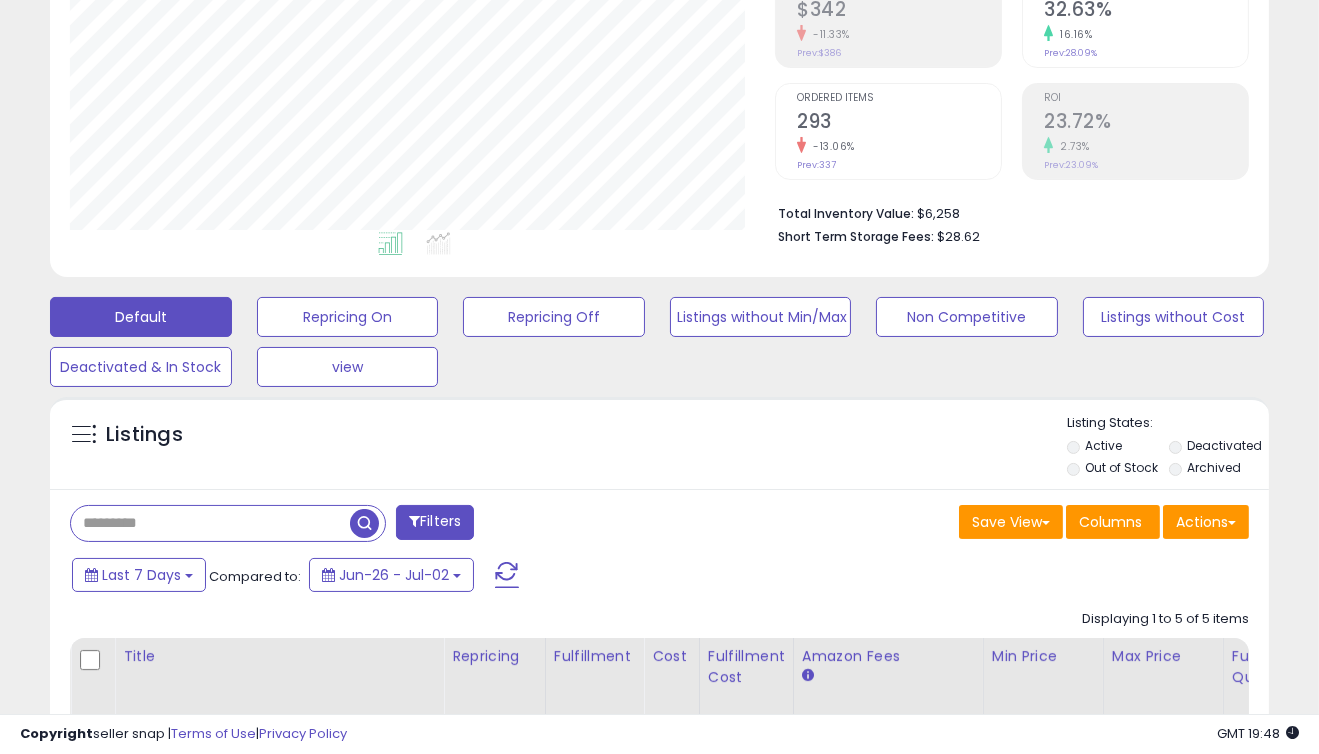 type 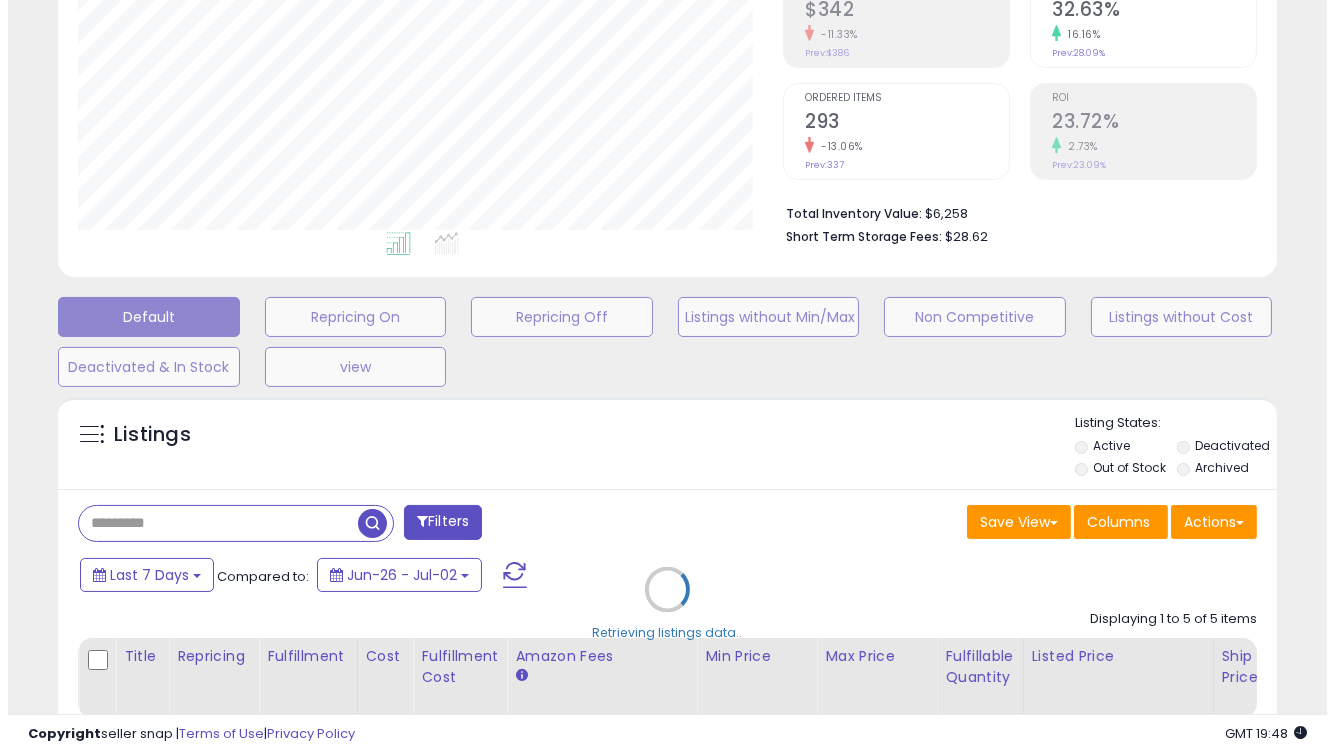 scroll, scrollTop: 999589, scrollLeft: 999285, axis: both 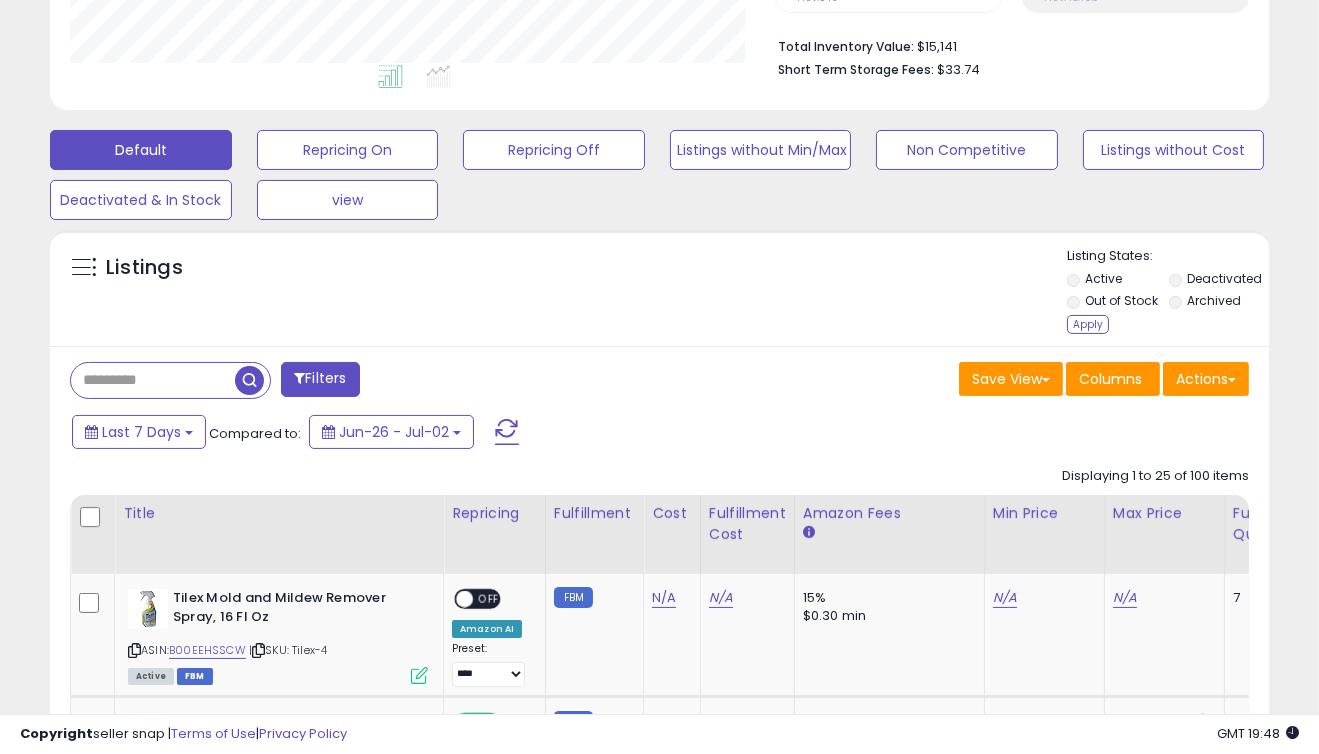 drag, startPoint x: 1080, startPoint y: 323, endPoint x: 966, endPoint y: 293, distance: 117.881294 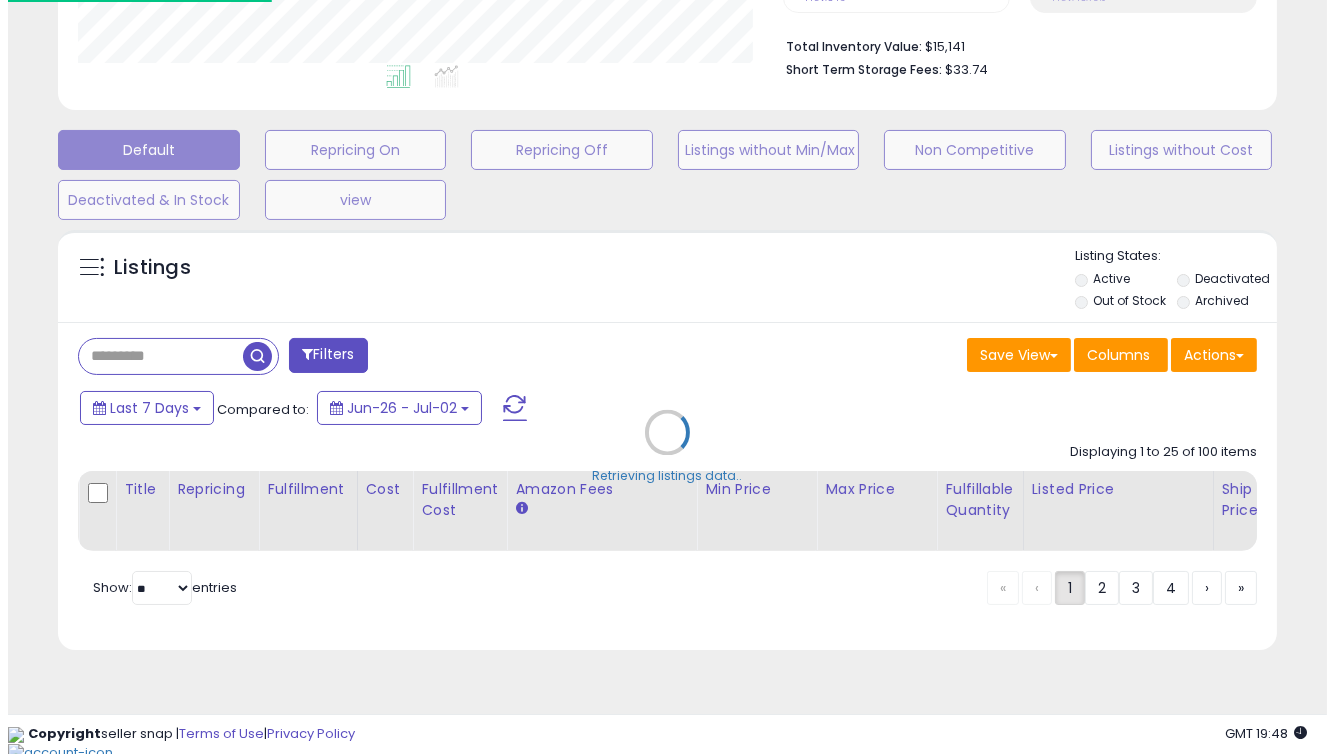 scroll, scrollTop: 485, scrollLeft: 0, axis: vertical 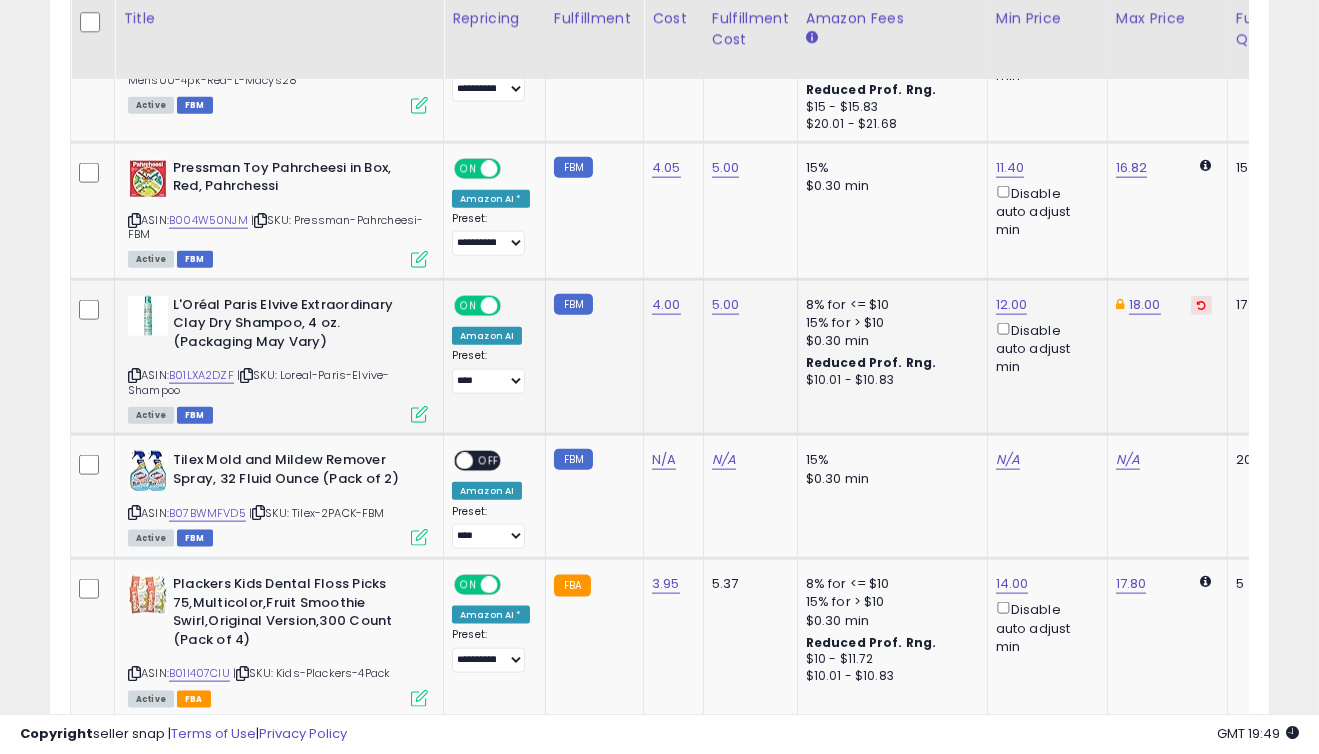 click at bounding box center (1201, 305) 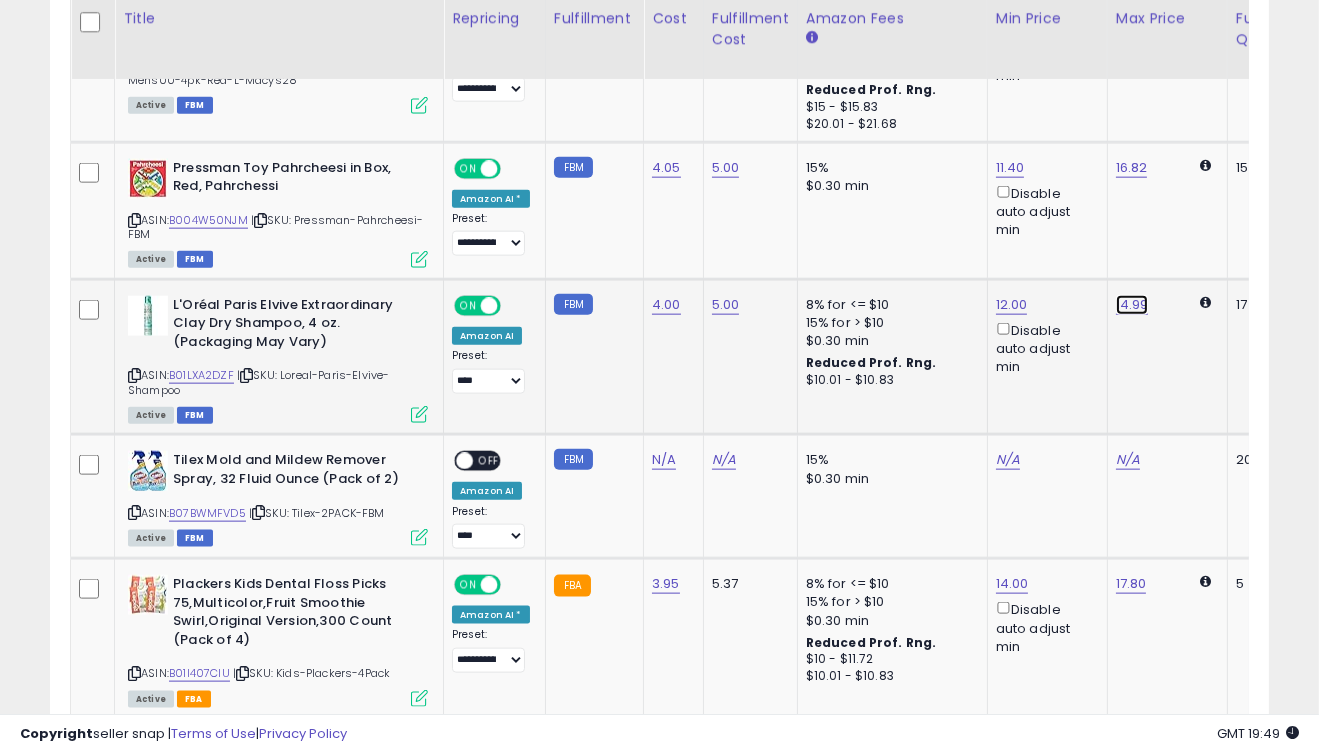 click on "14.99" at bounding box center (1128, -2865) 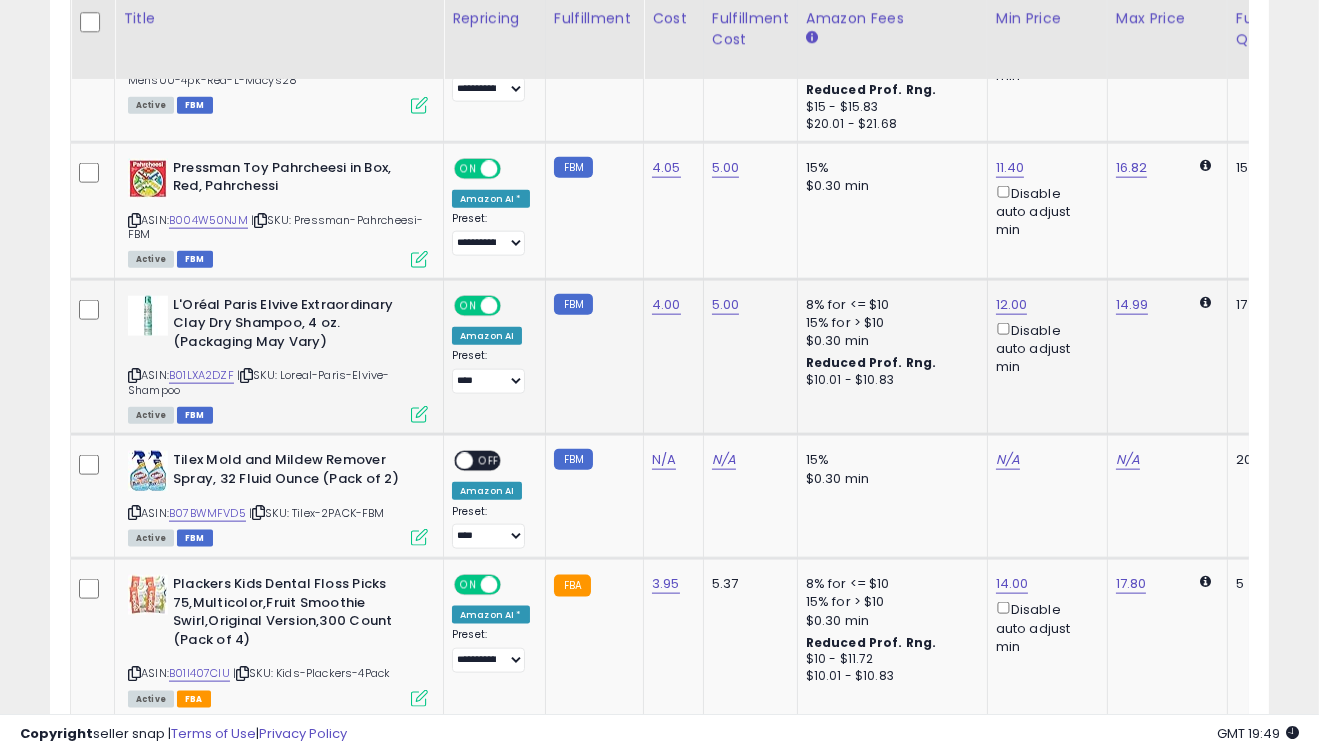 scroll, scrollTop: 0, scrollLeft: 71, axis: horizontal 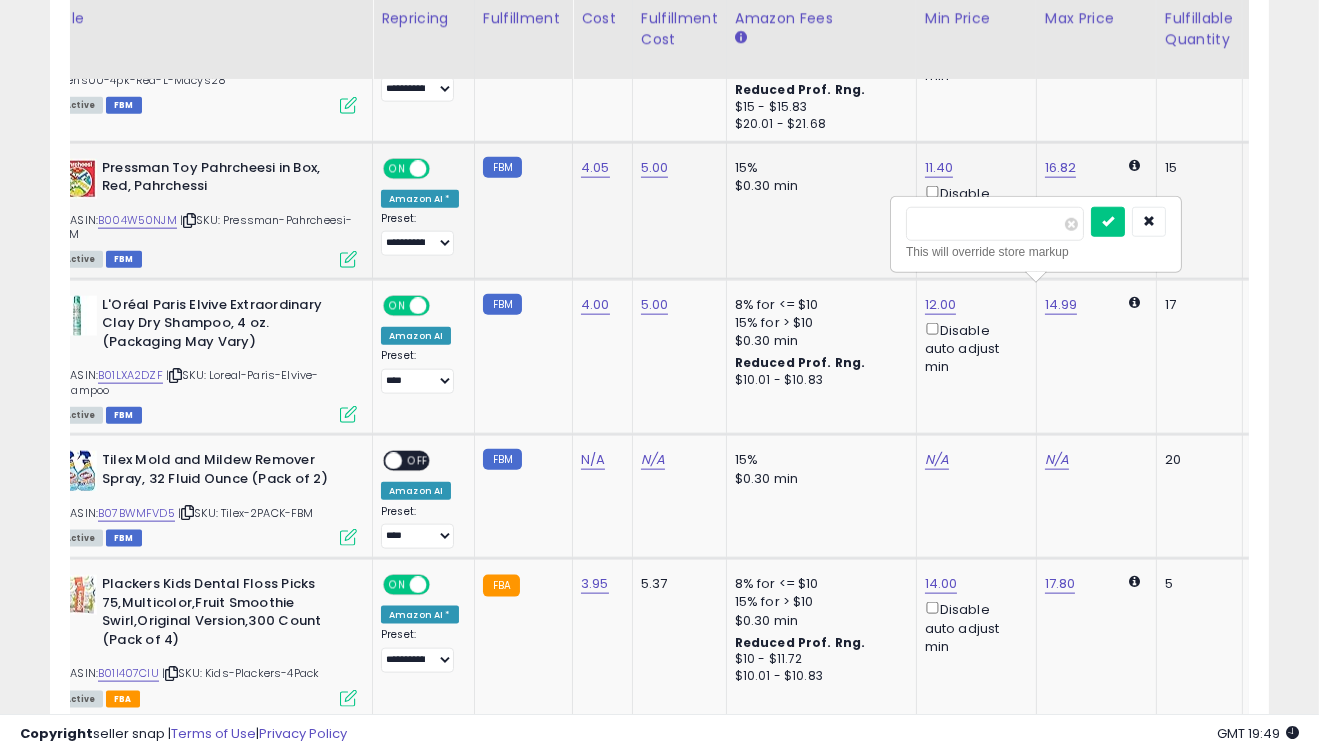 drag, startPoint x: 999, startPoint y: 227, endPoint x: 819, endPoint y: 227, distance: 180 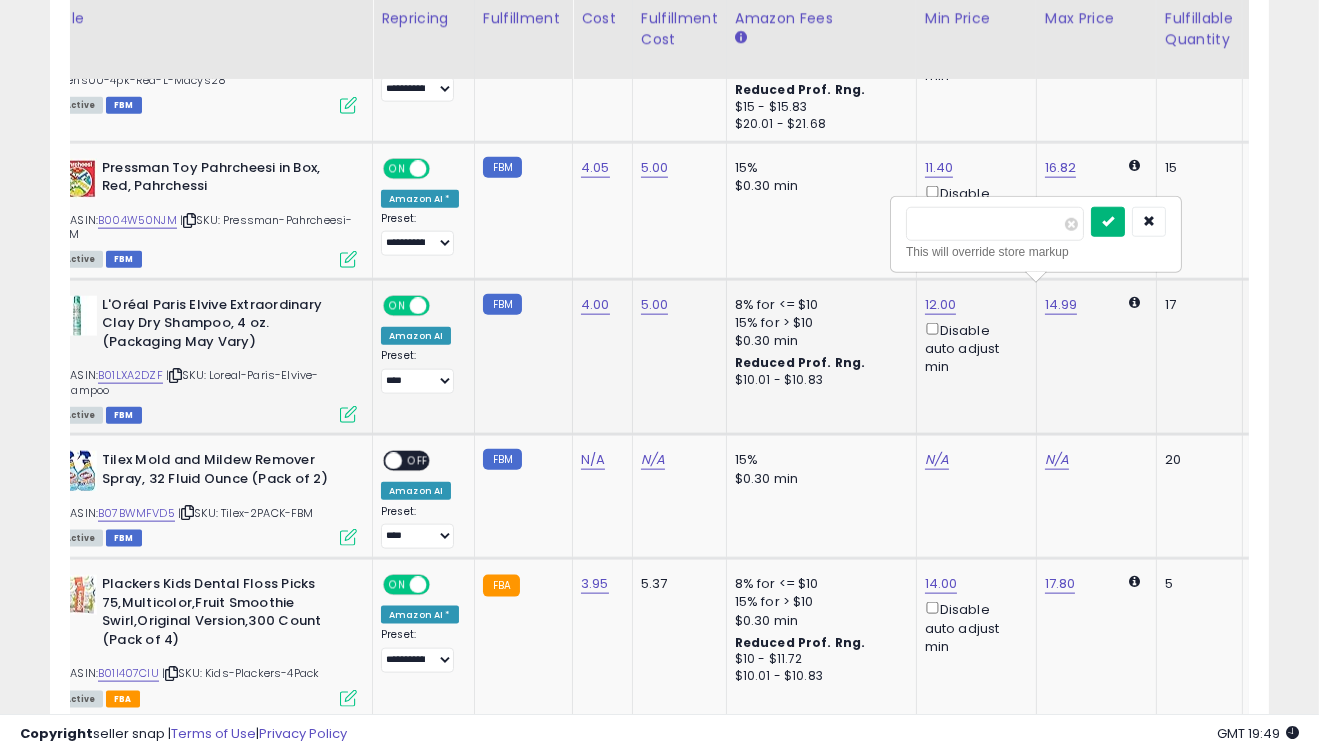 type on "**" 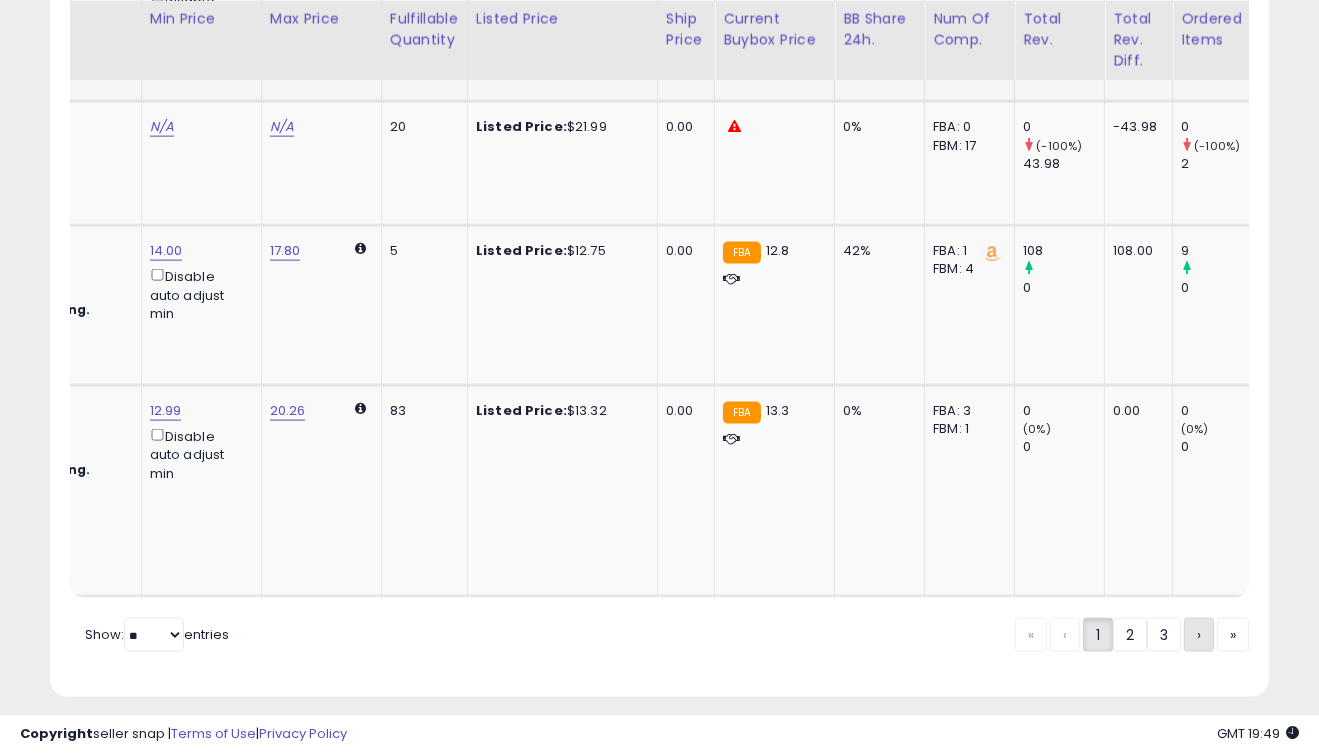 click on "›" 